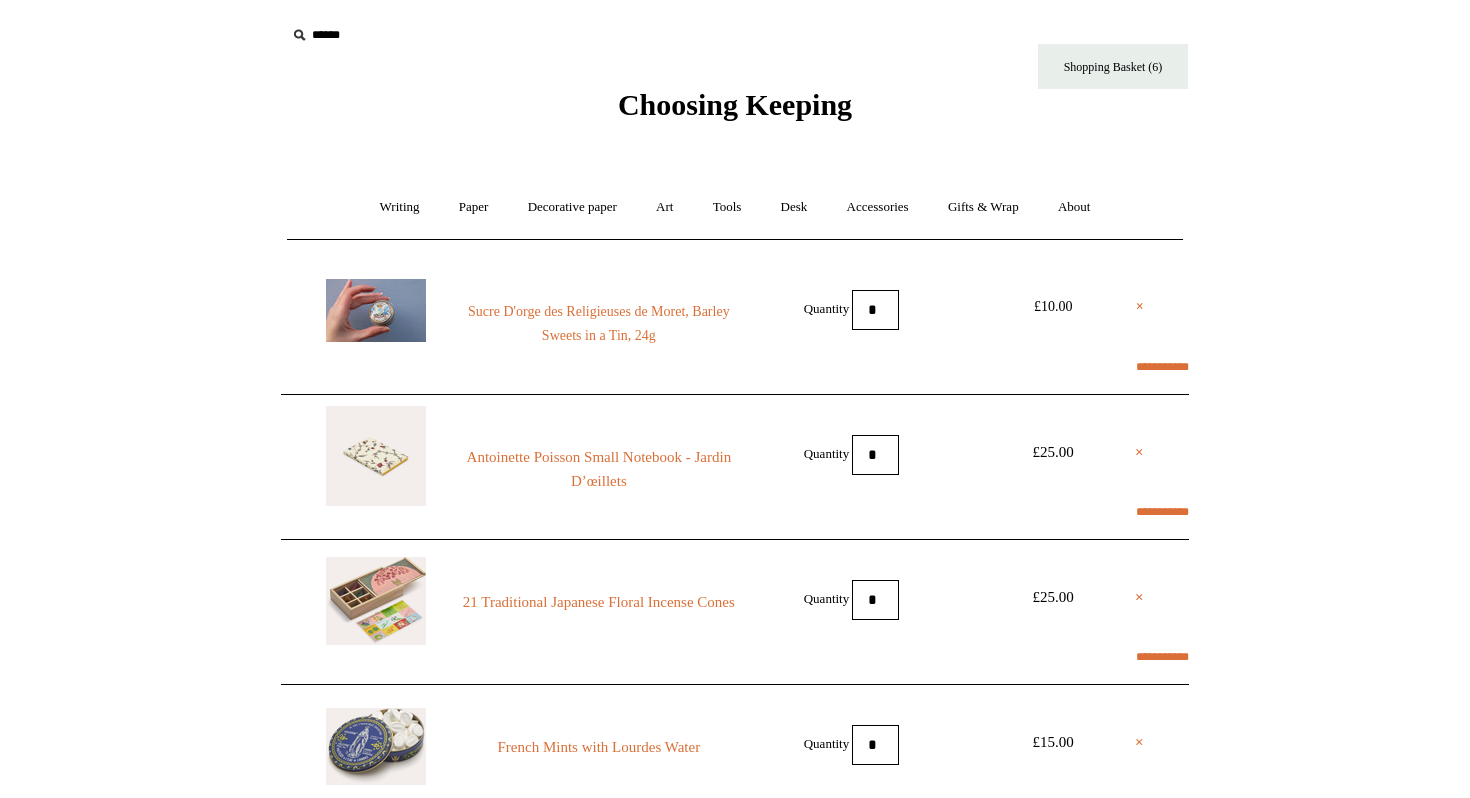 select on "**********" 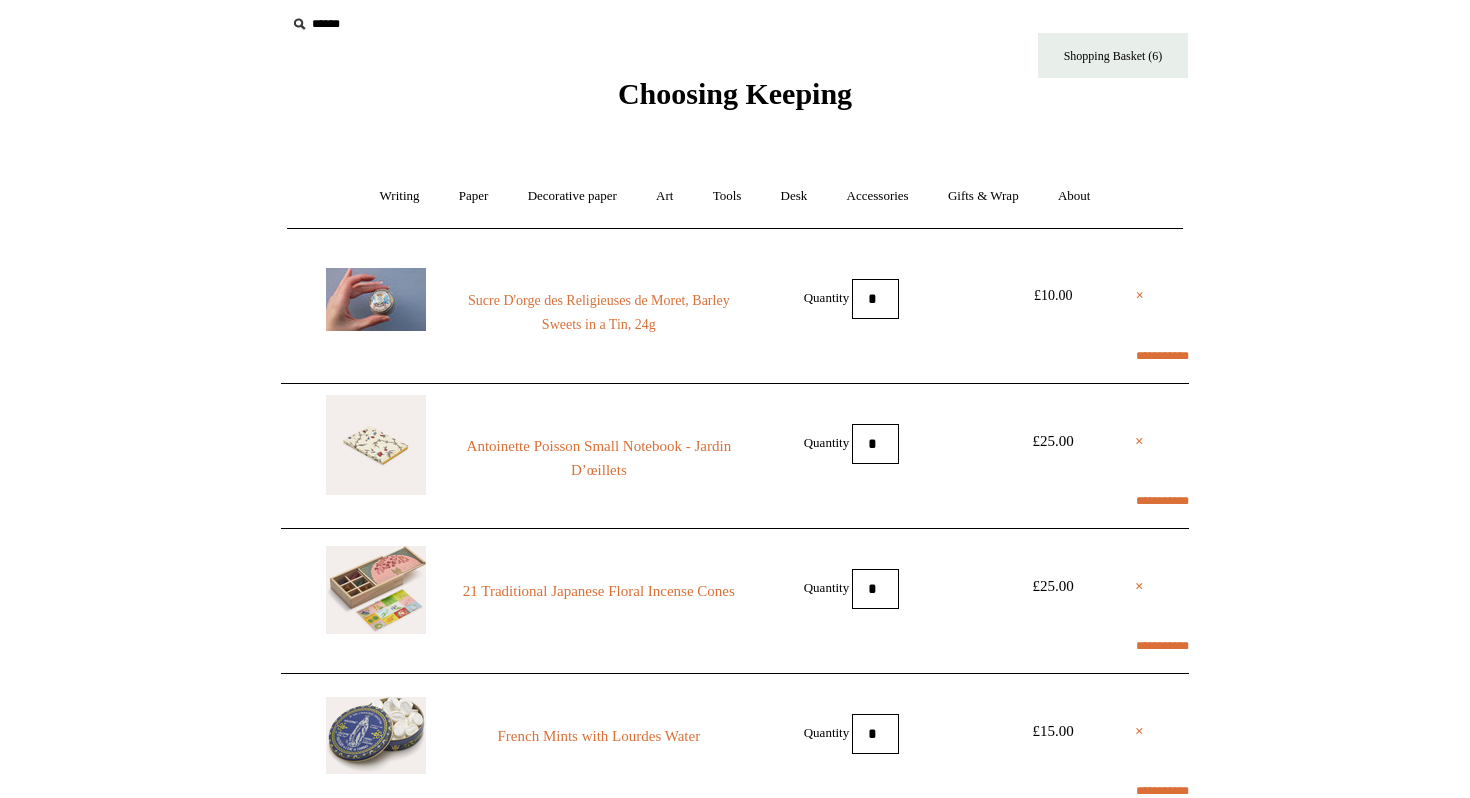 scroll, scrollTop: 10, scrollLeft: 0, axis: vertical 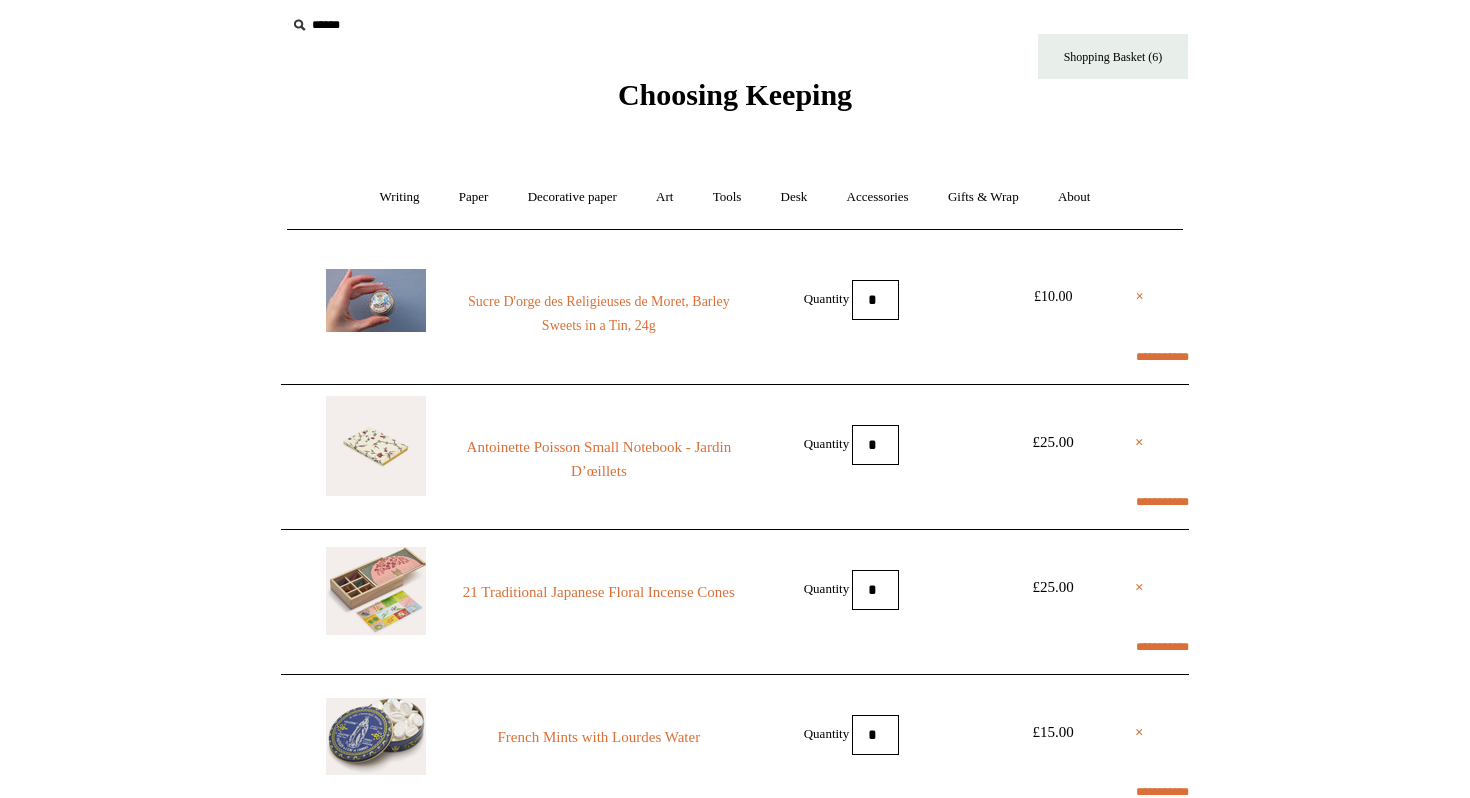 click on "Choosing Keeping" at bounding box center (735, 94) 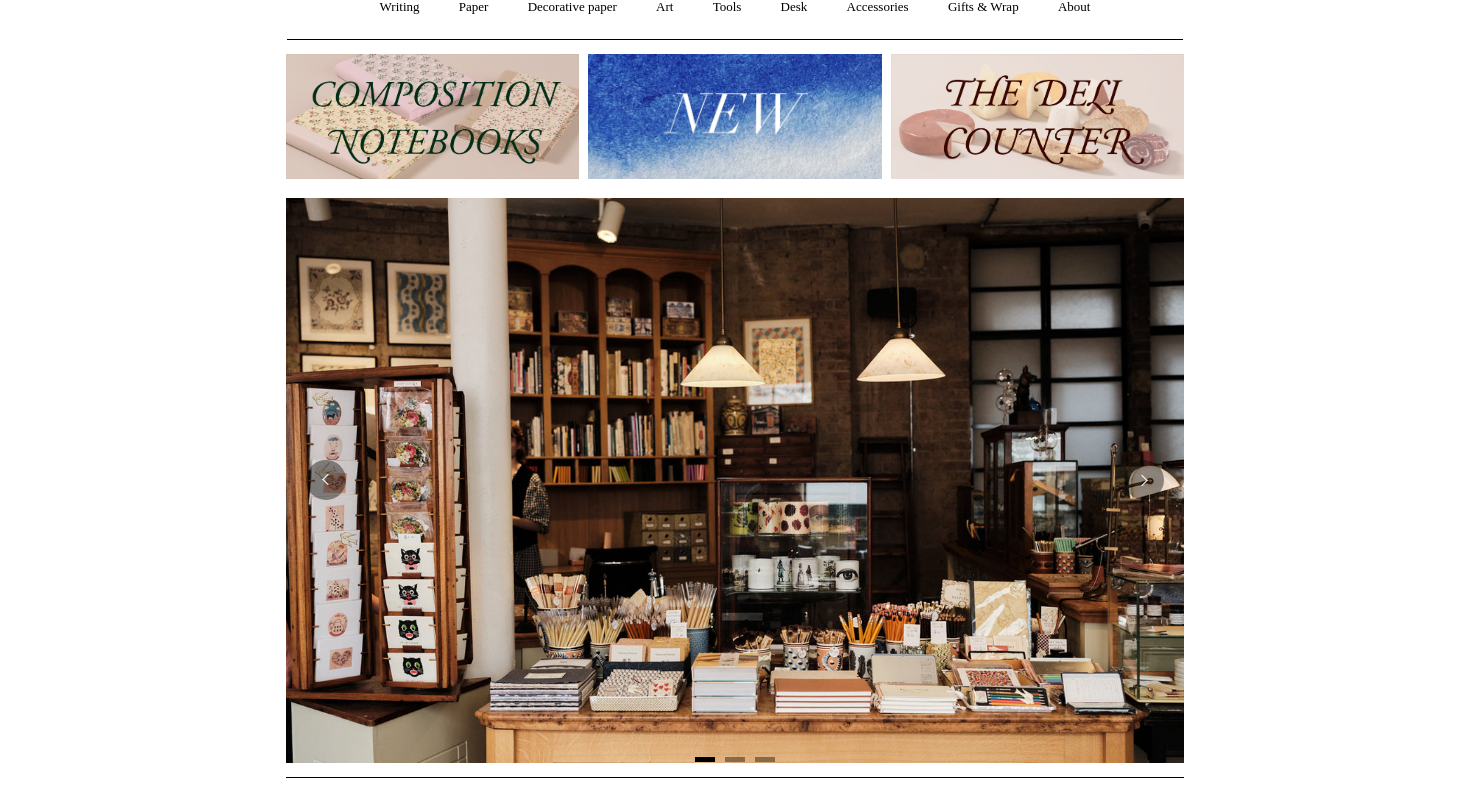 scroll, scrollTop: 0, scrollLeft: 0, axis: both 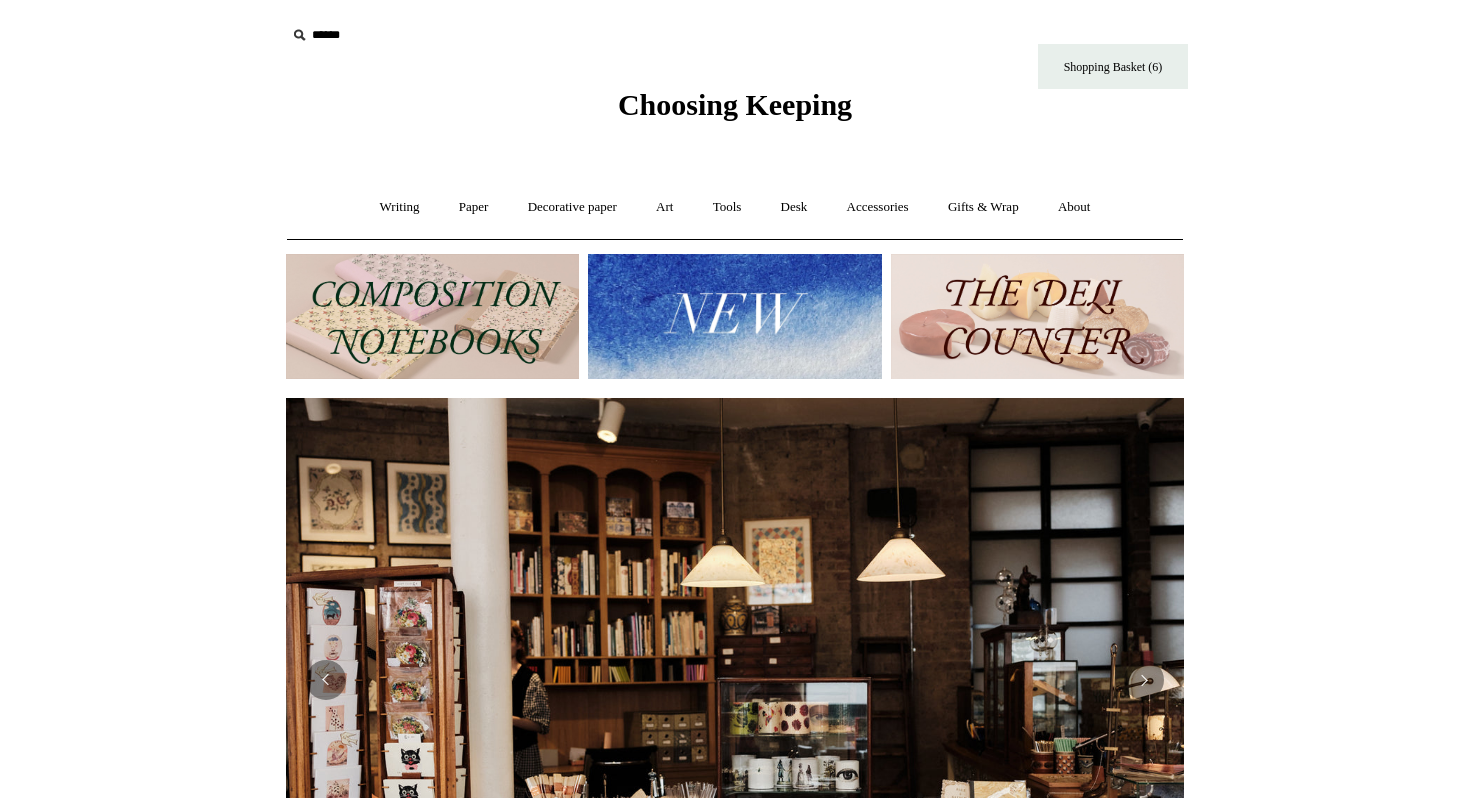 click at bounding box center (734, 316) 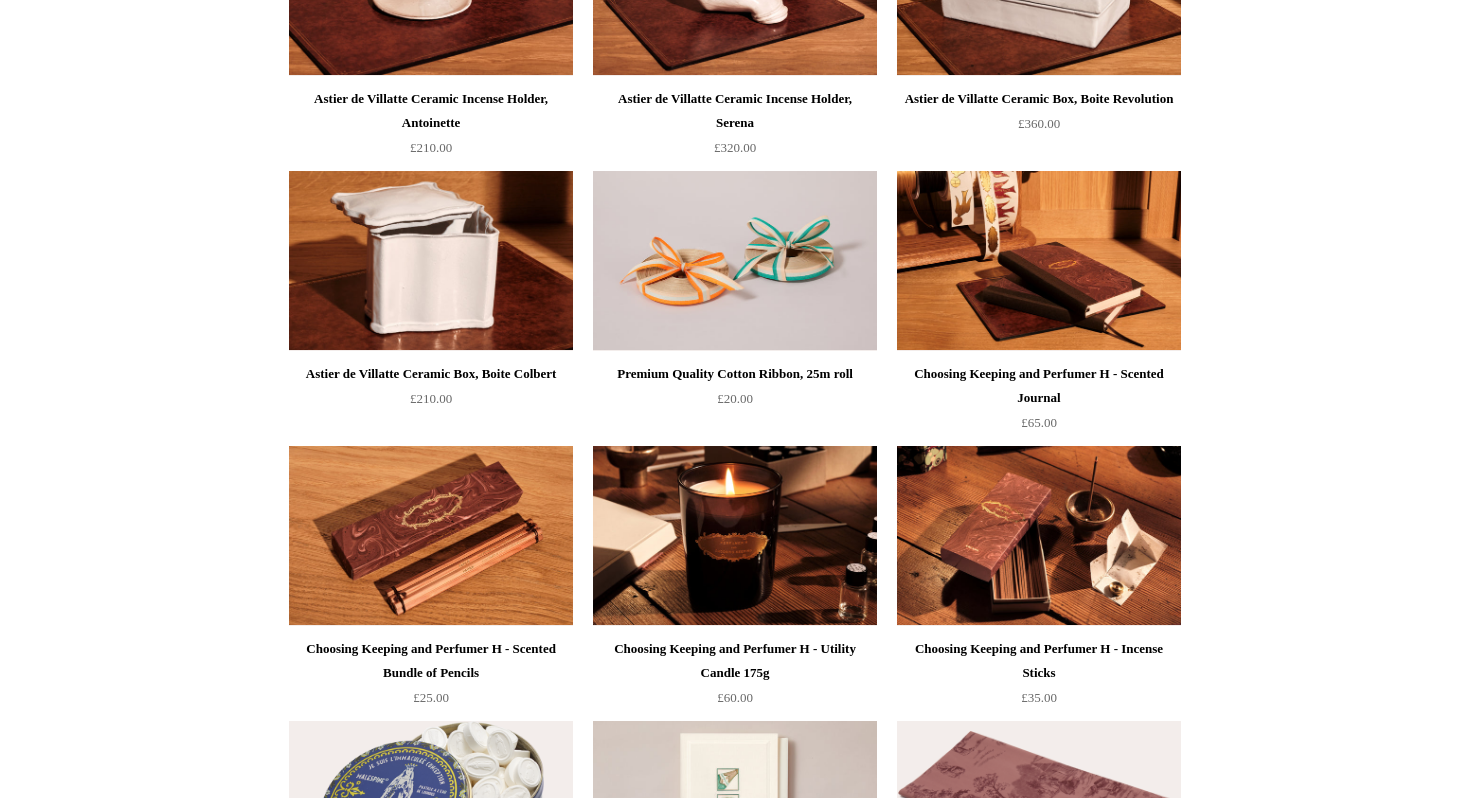 scroll, scrollTop: 2292, scrollLeft: 0, axis: vertical 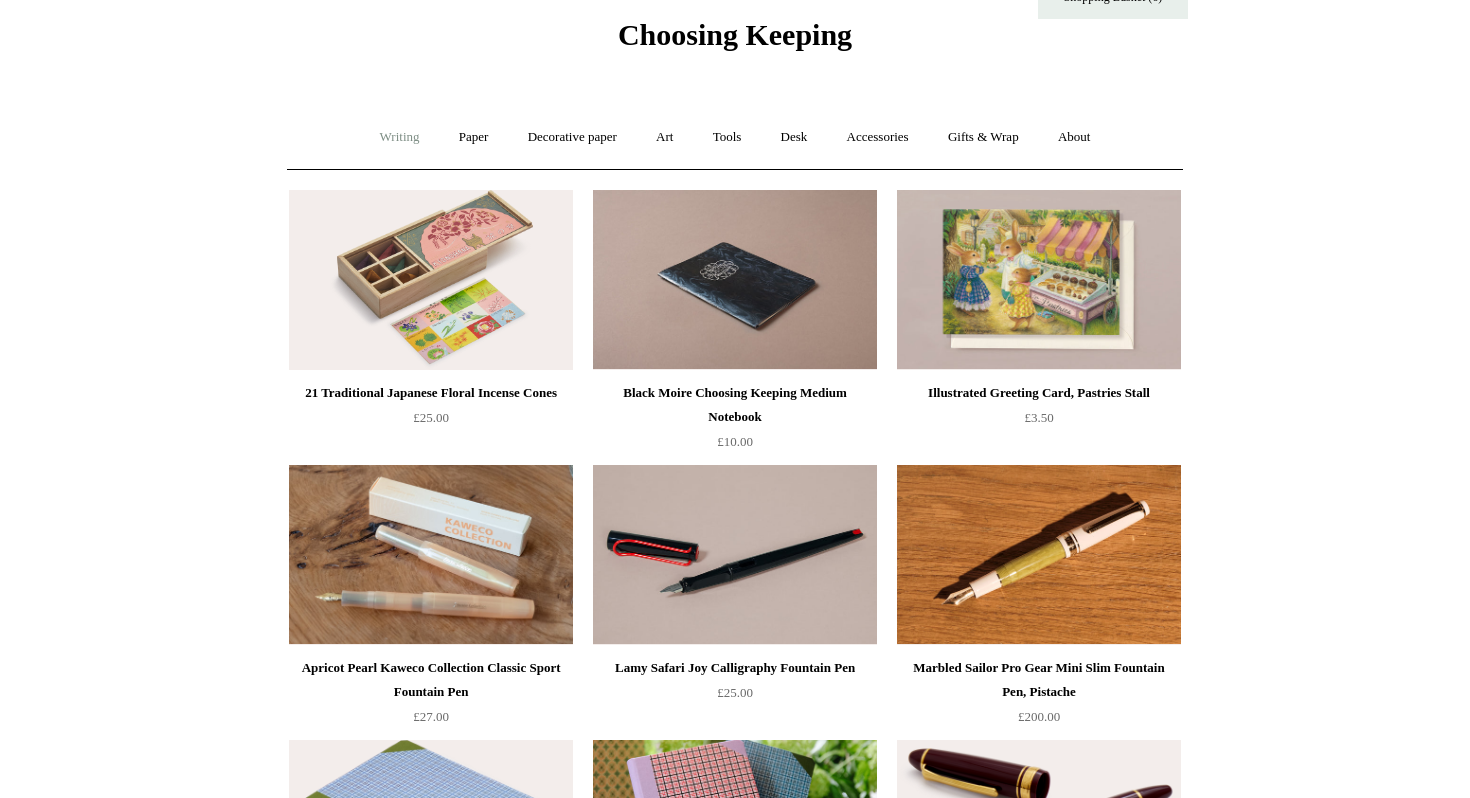 click on "Writing +" at bounding box center [400, 137] 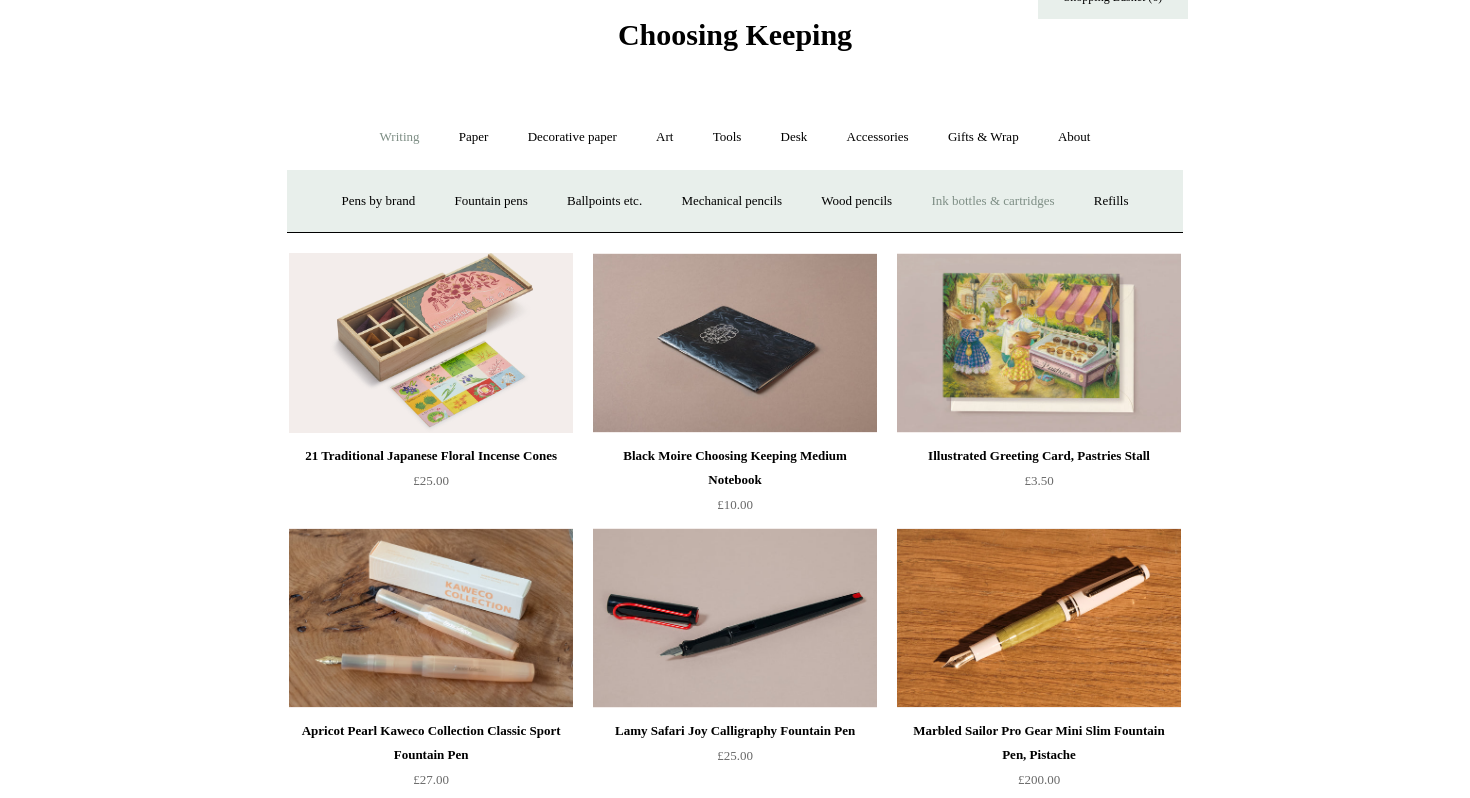 click on "Ink bottles & cartridges +" at bounding box center (992, 201) 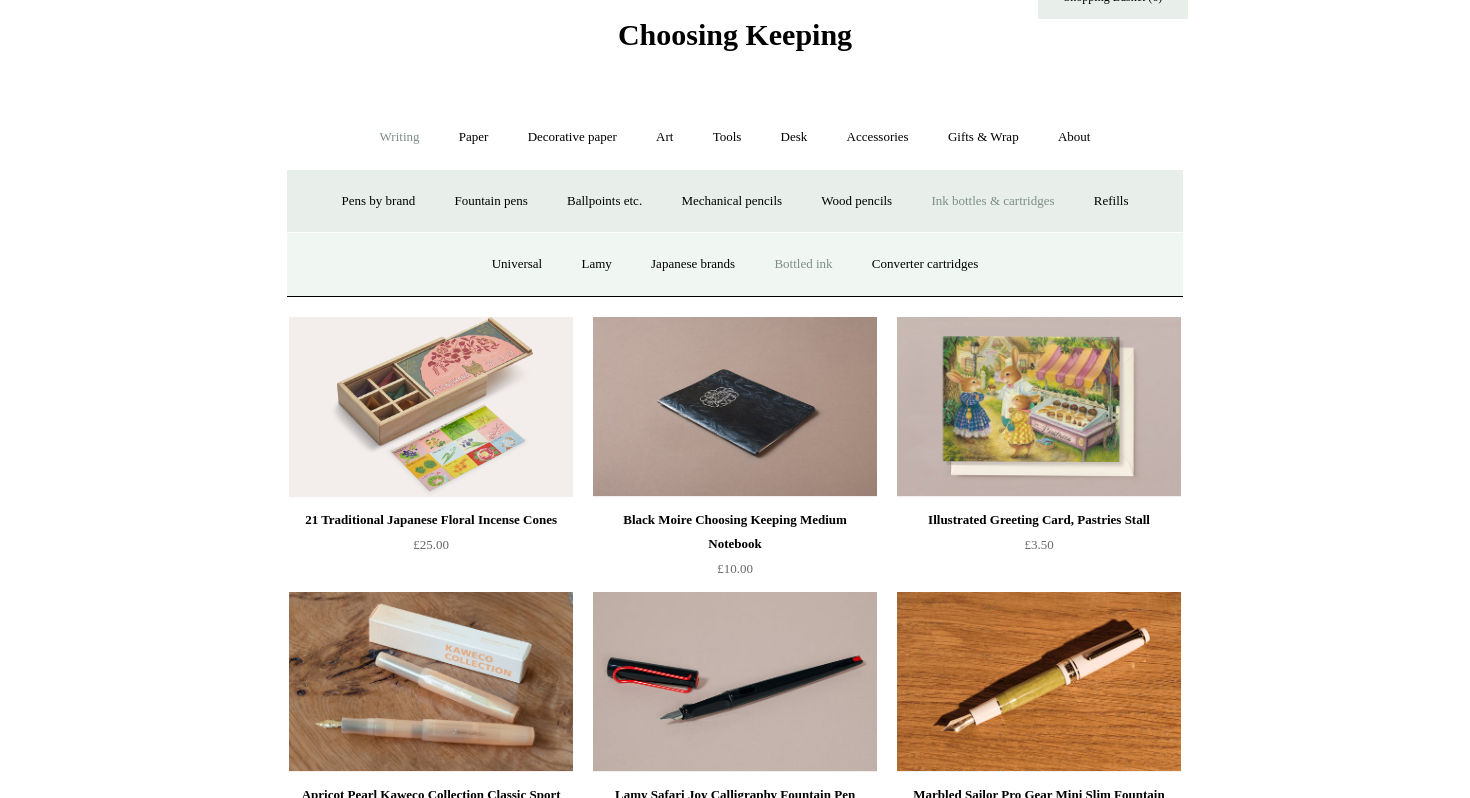 click on "Bottled ink" at bounding box center (803, 264) 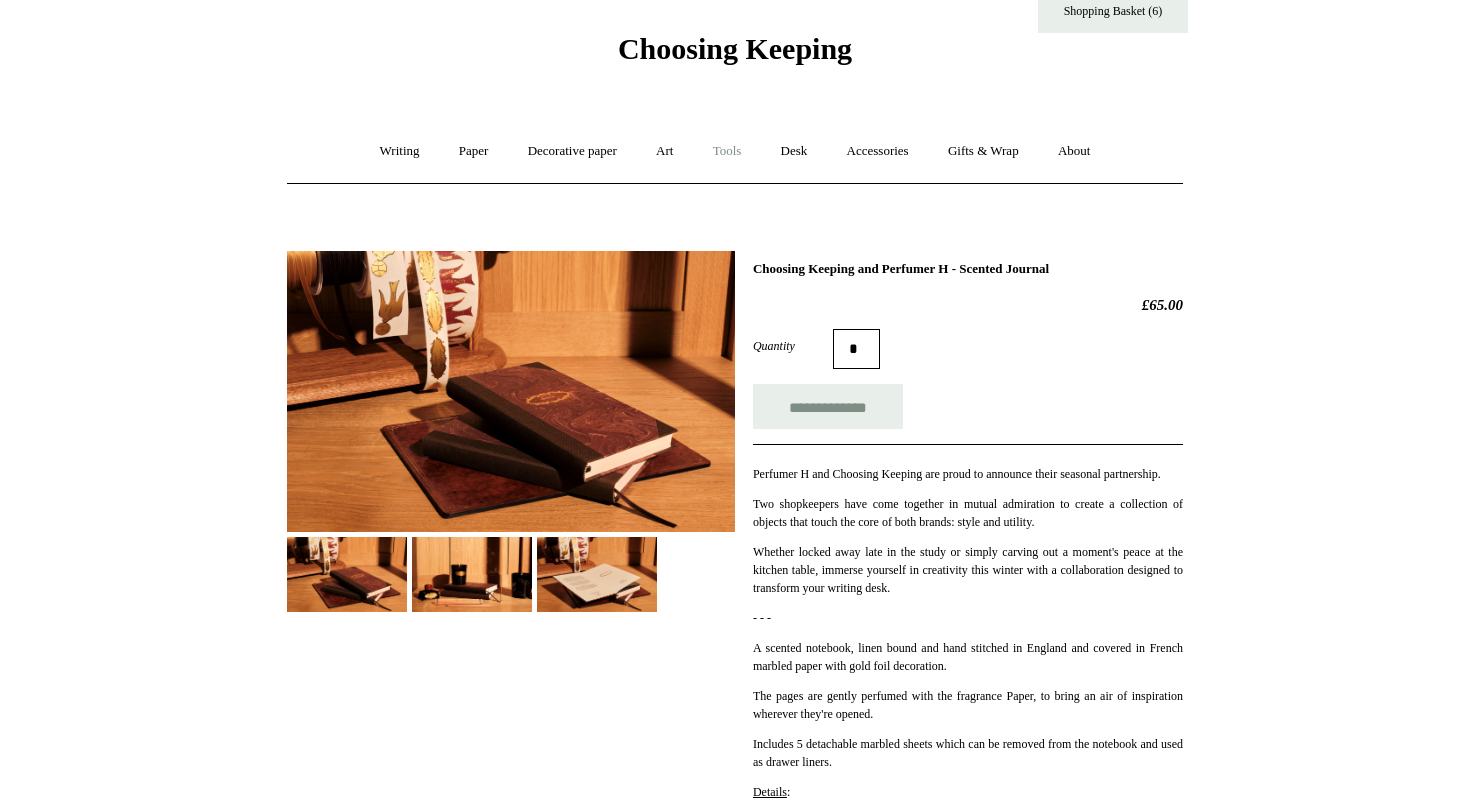 scroll, scrollTop: 84, scrollLeft: 0, axis: vertical 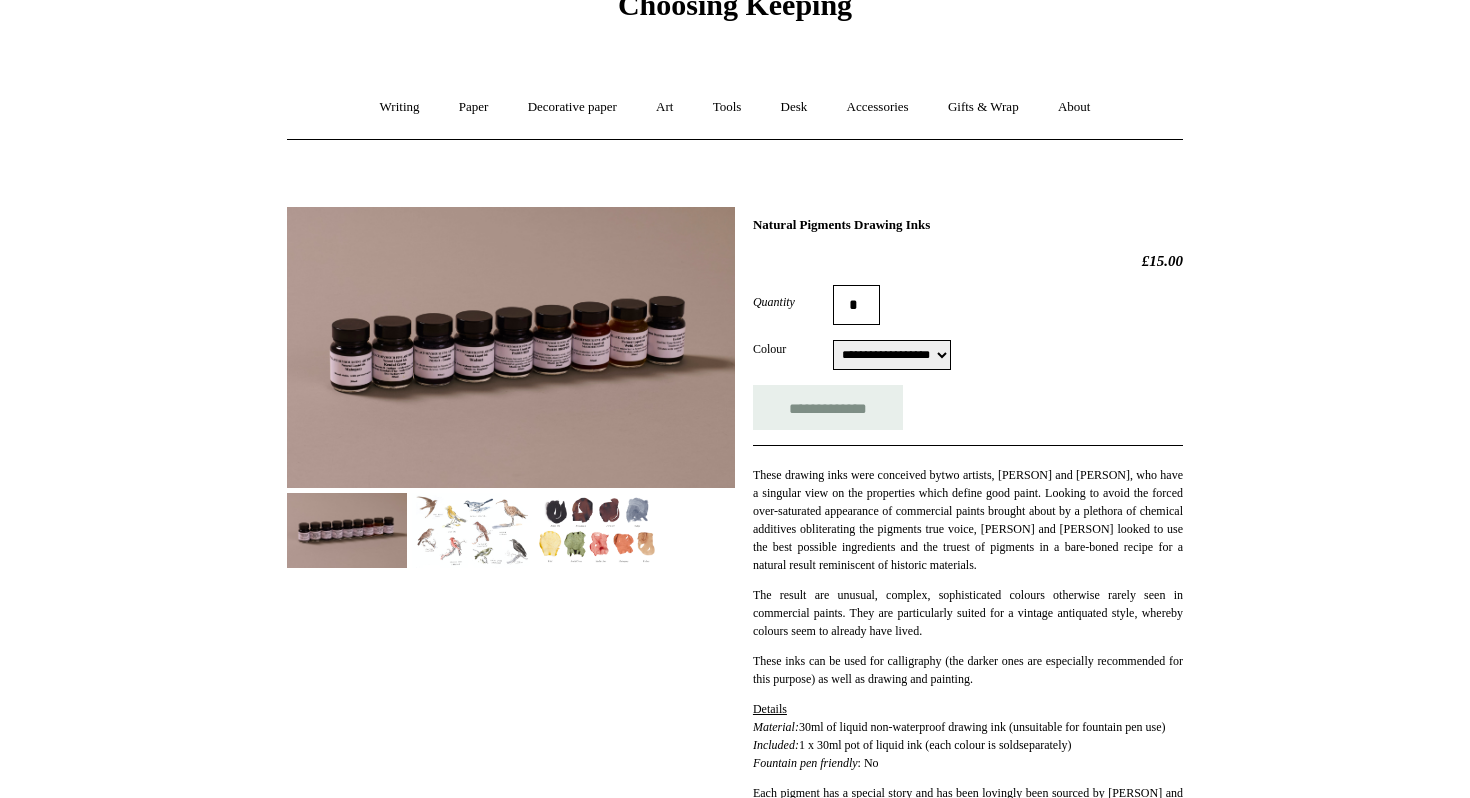 click at bounding box center (597, 530) 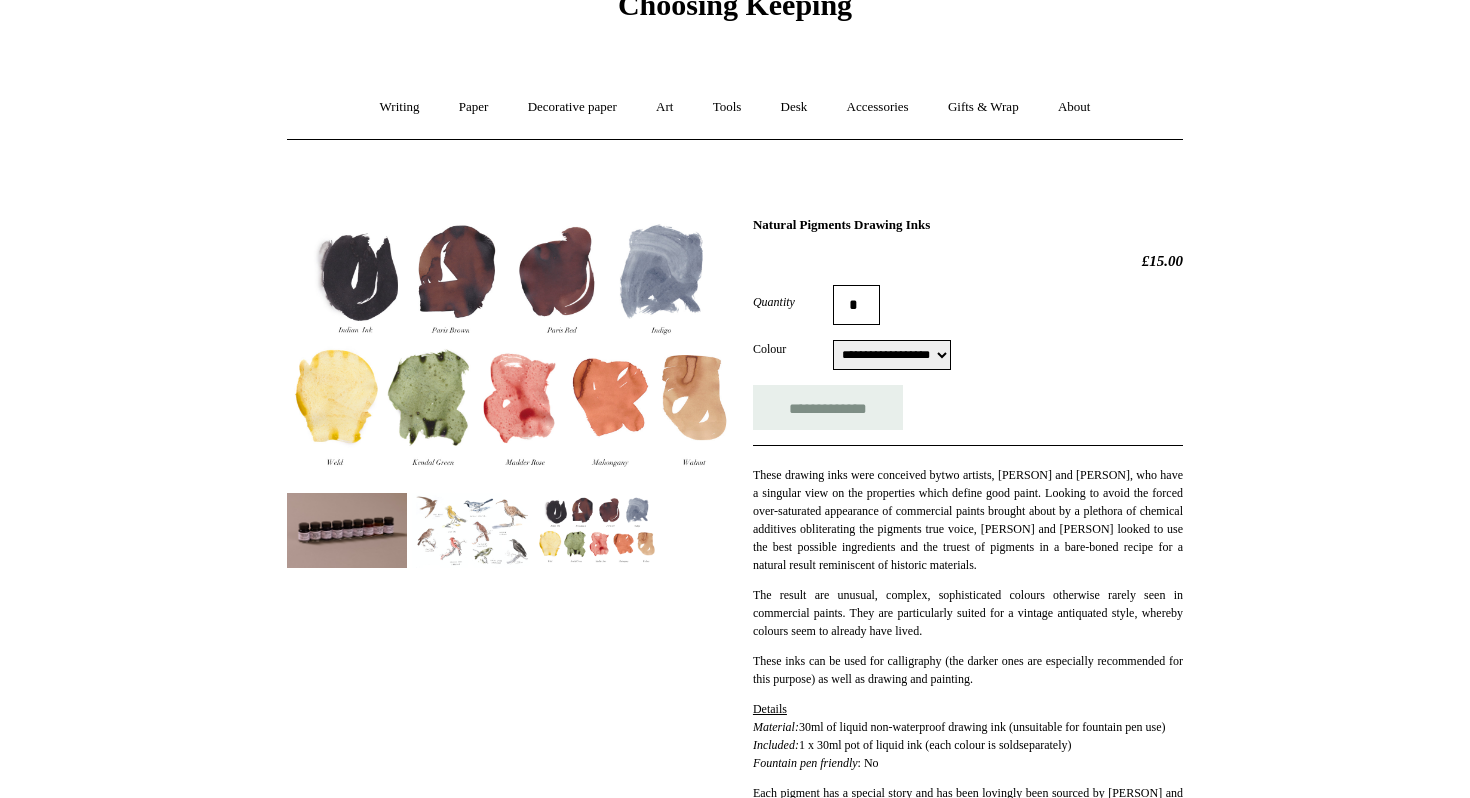 click at bounding box center (472, 530) 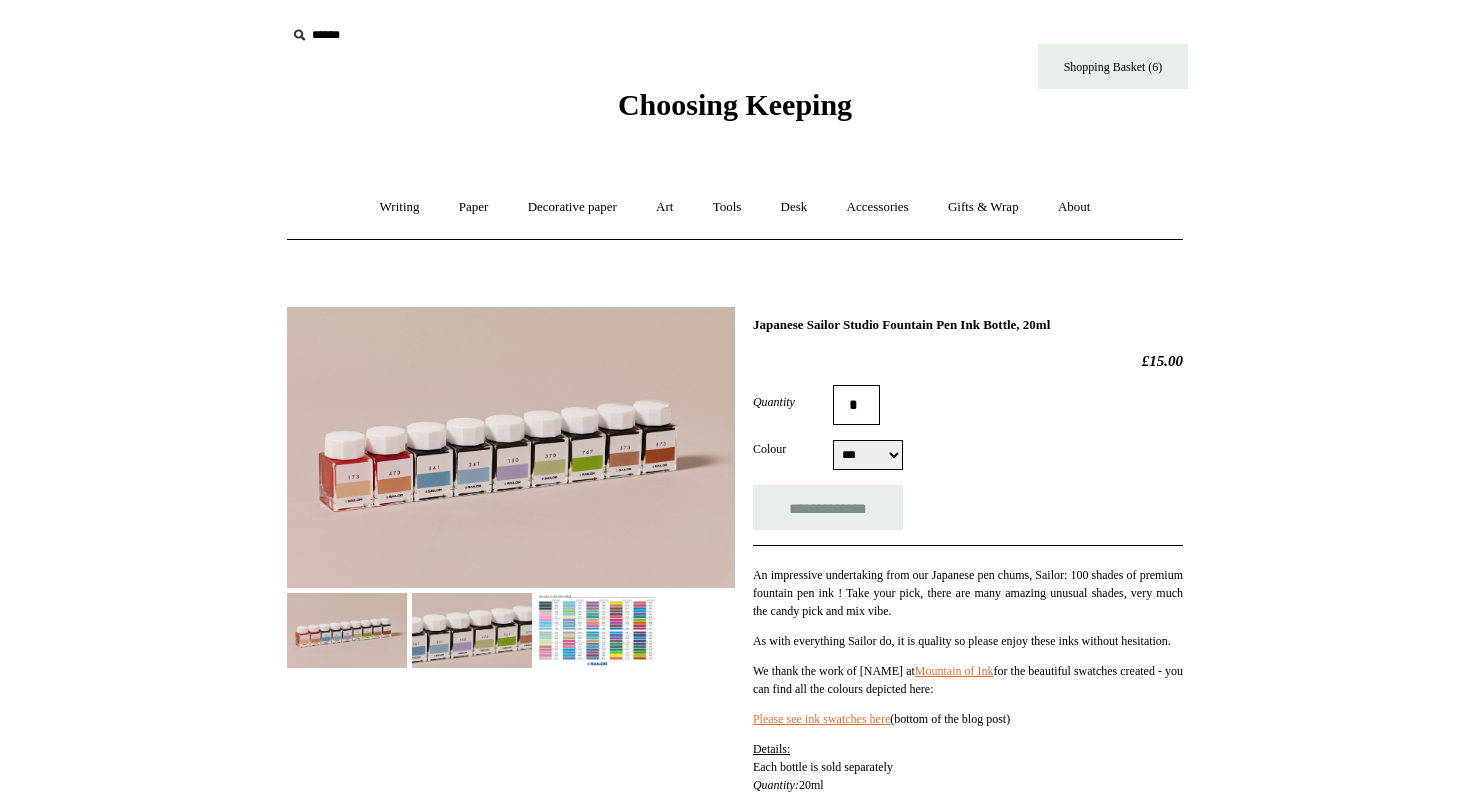 select on "***" 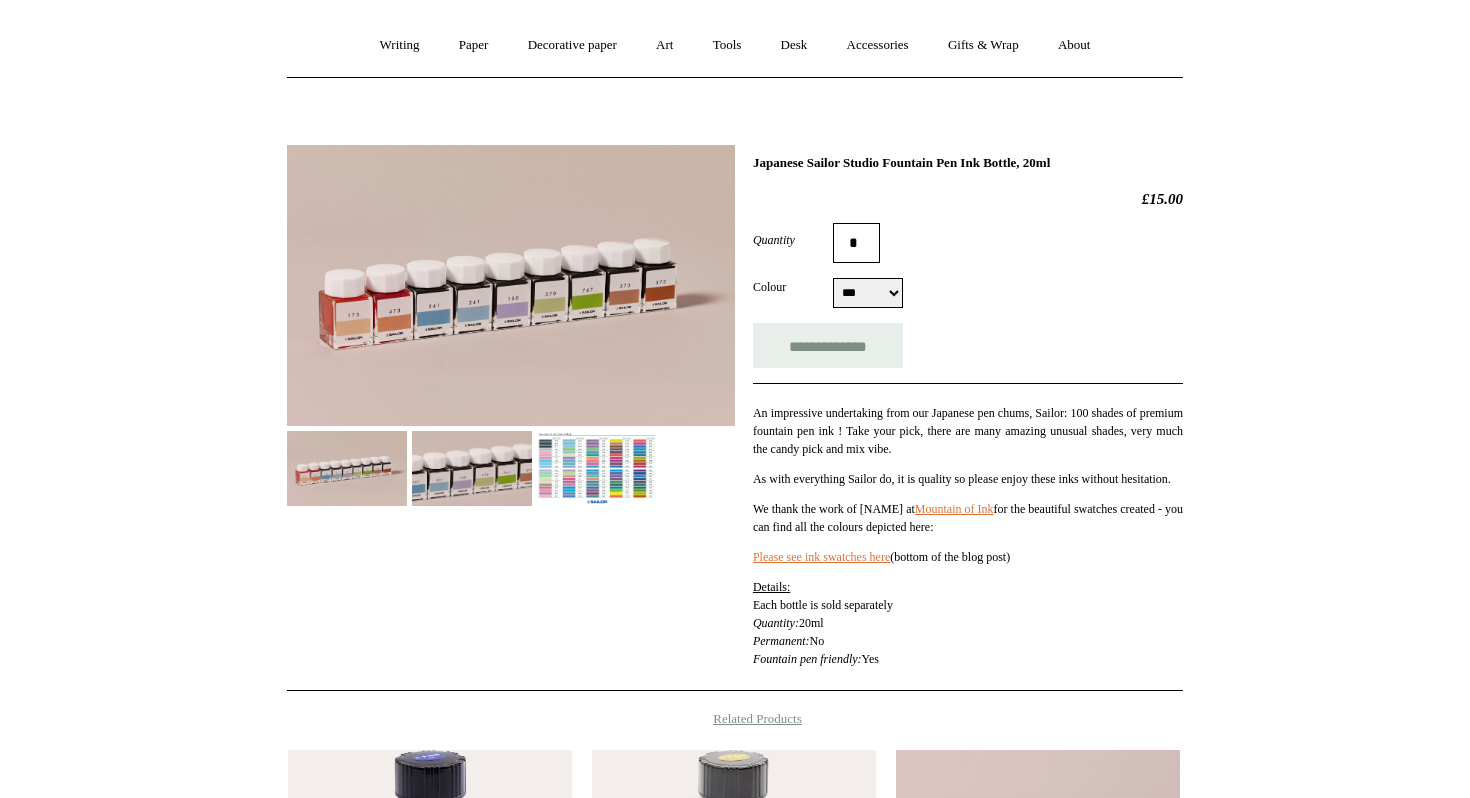 scroll, scrollTop: 163, scrollLeft: 0, axis: vertical 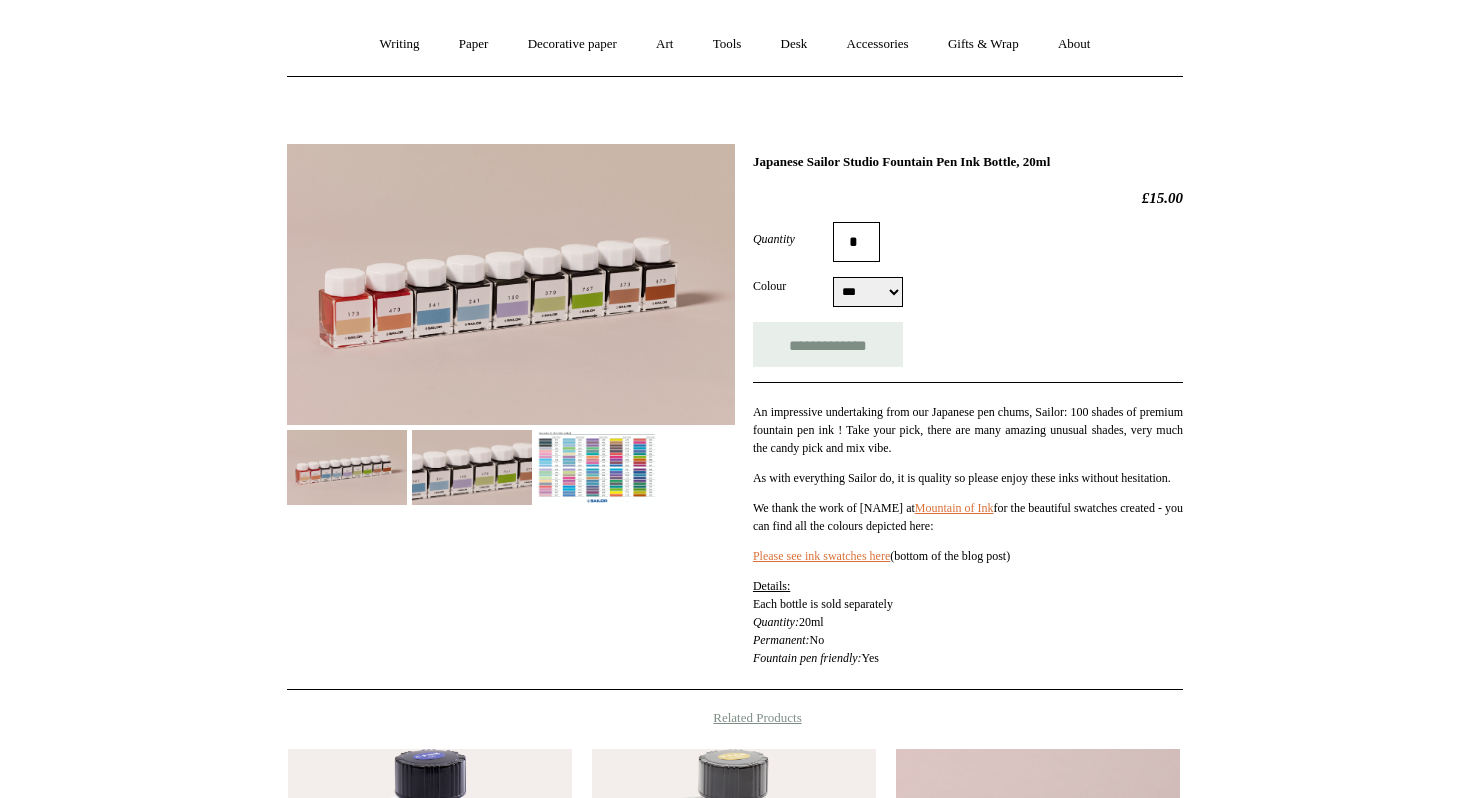 click at bounding box center [472, 467] 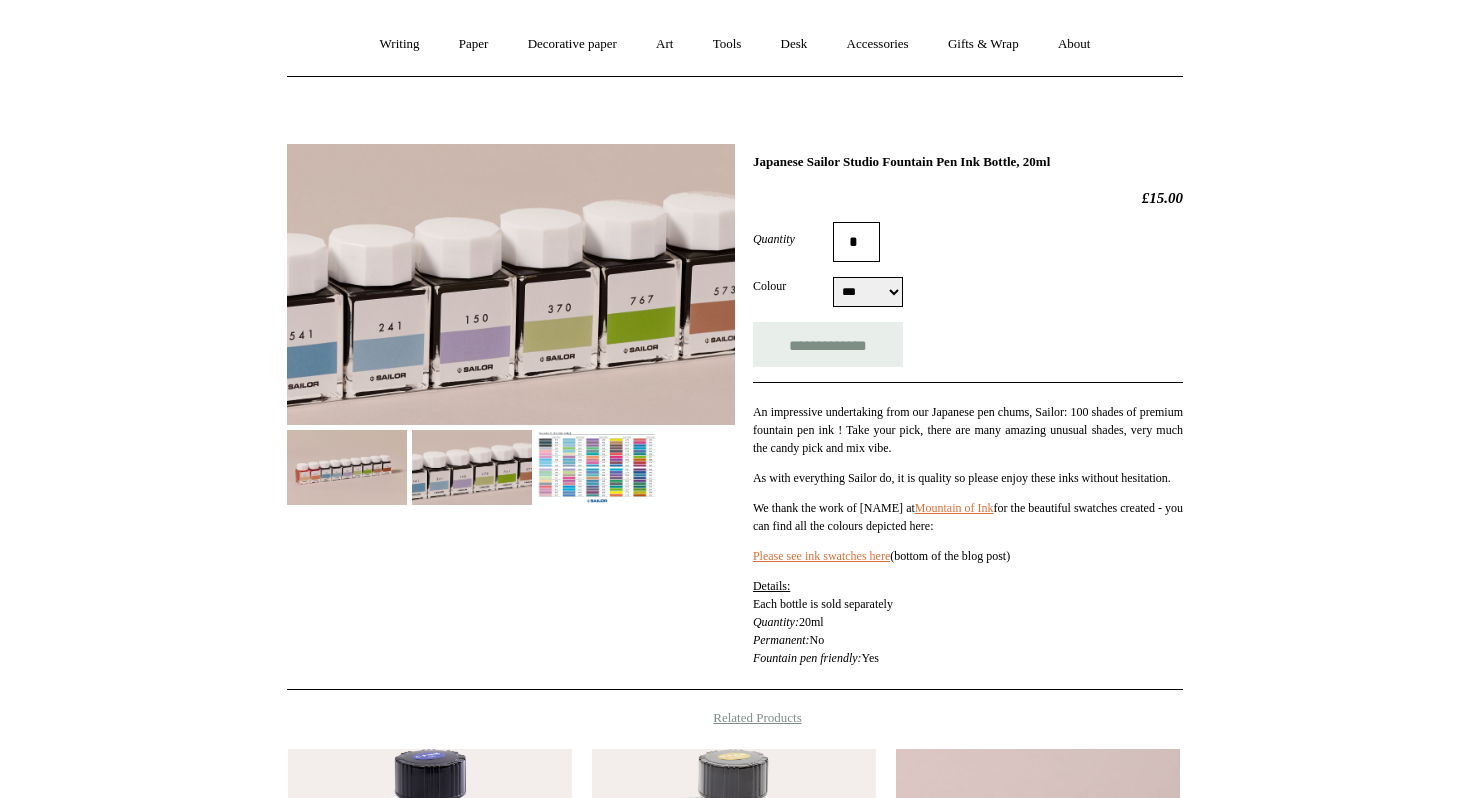 click at bounding box center (597, 467) 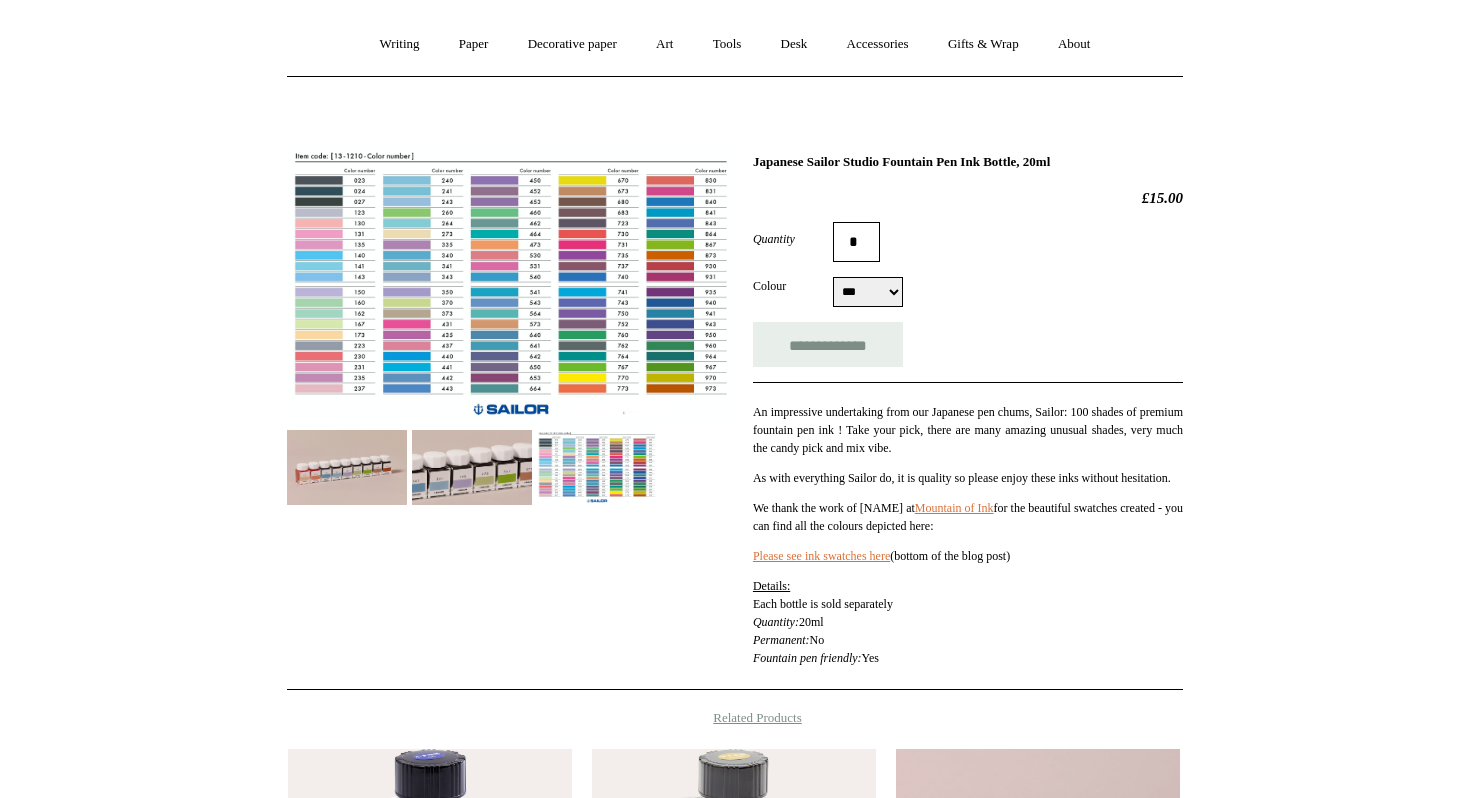 click at bounding box center [511, 284] 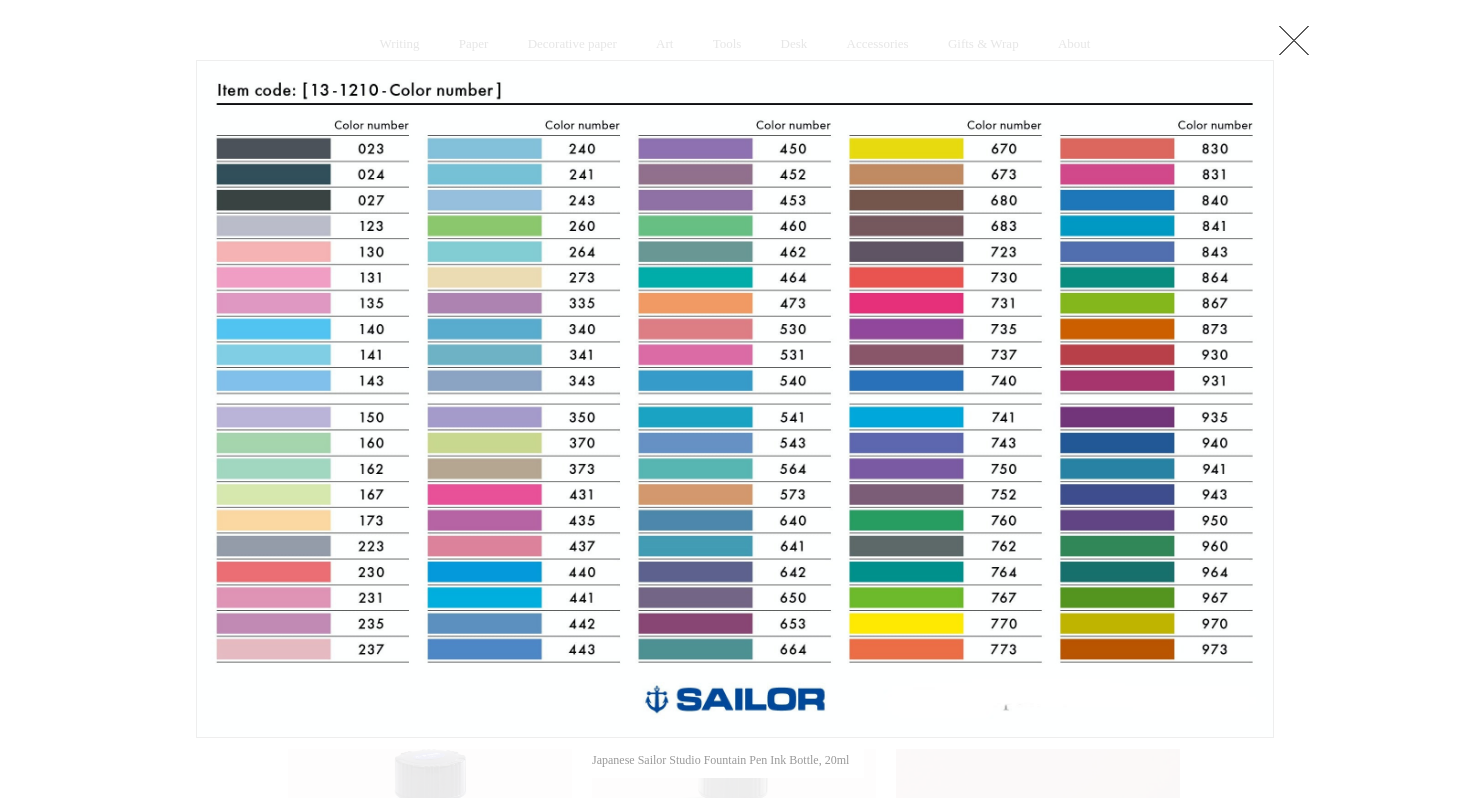 click at bounding box center (1294, 40) 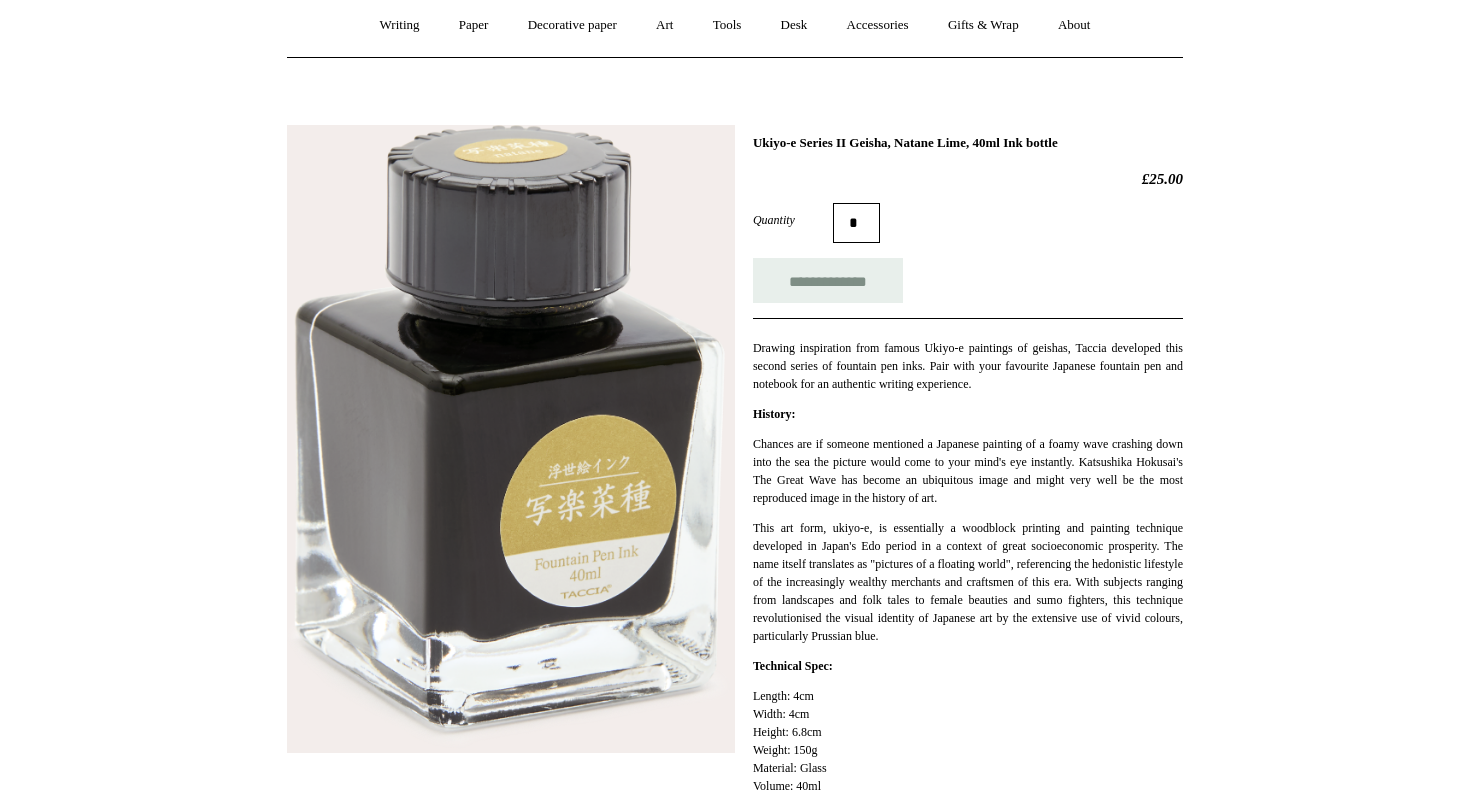 scroll, scrollTop: 0, scrollLeft: 0, axis: both 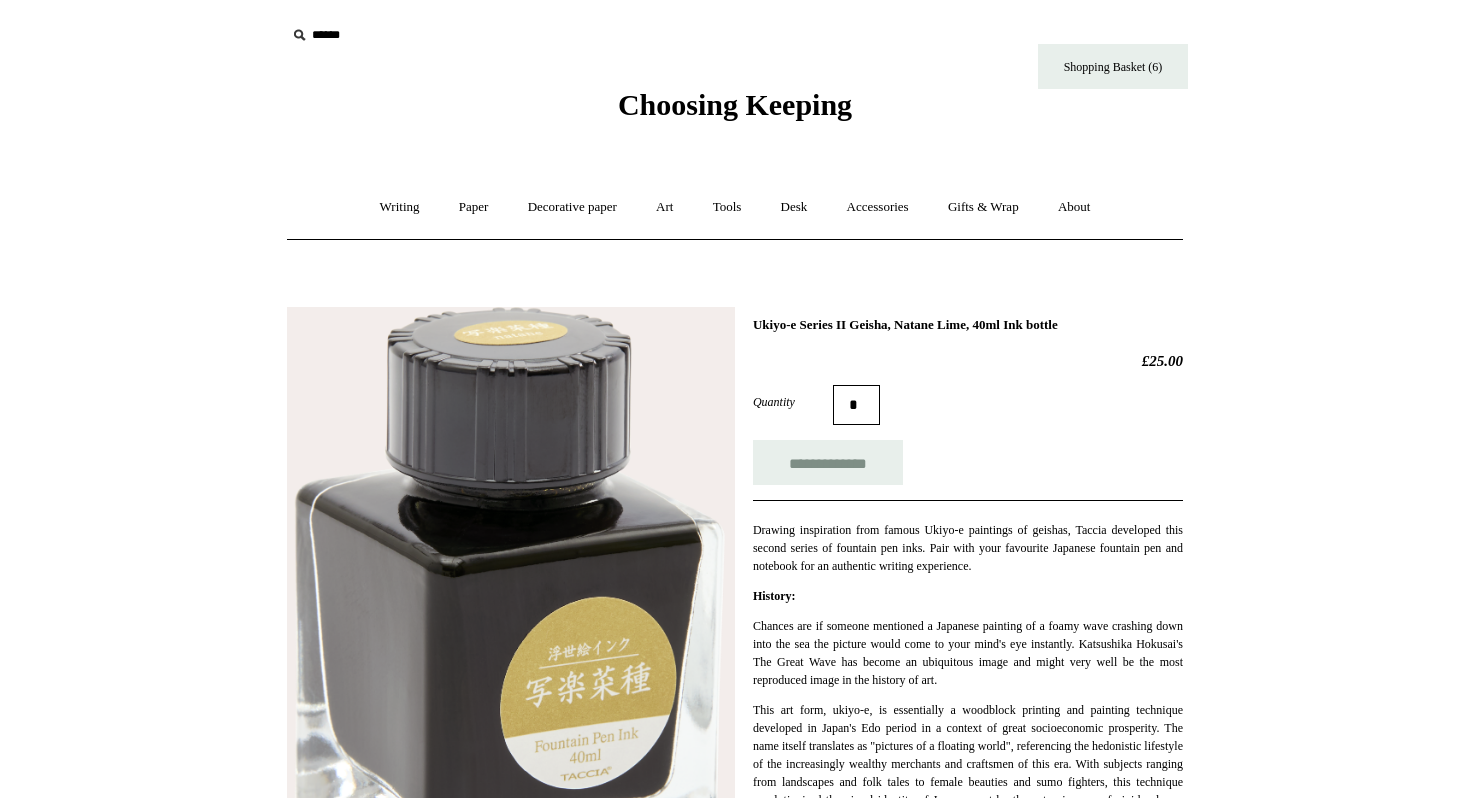 click on "Ukiyo-e Series II Geisha, Natane Lime, 40ml Ink bottle" at bounding box center (968, 325) 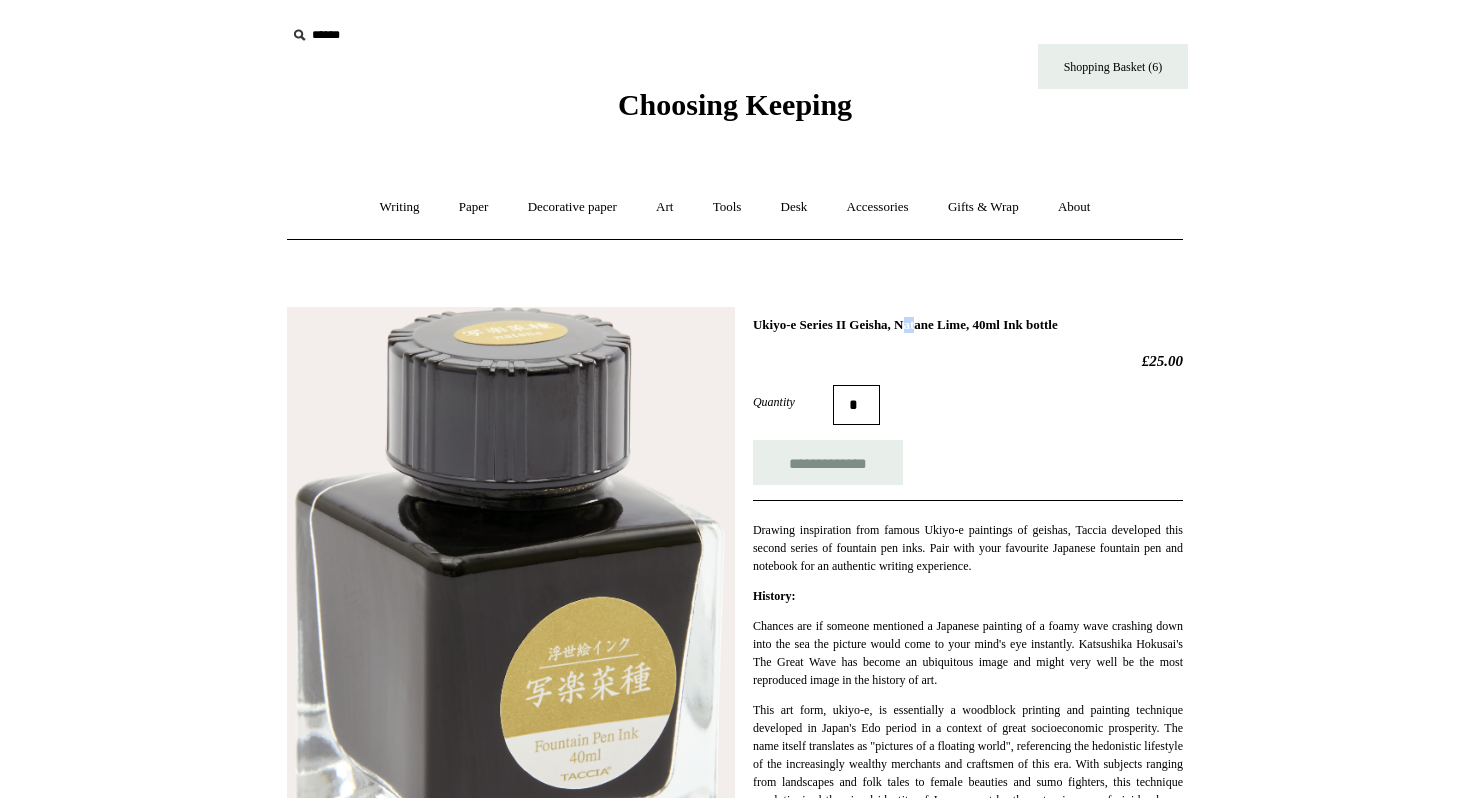 click on "Ukiyo-e Series II Geisha, Natane Lime, 40ml Ink bottle" at bounding box center (968, 325) 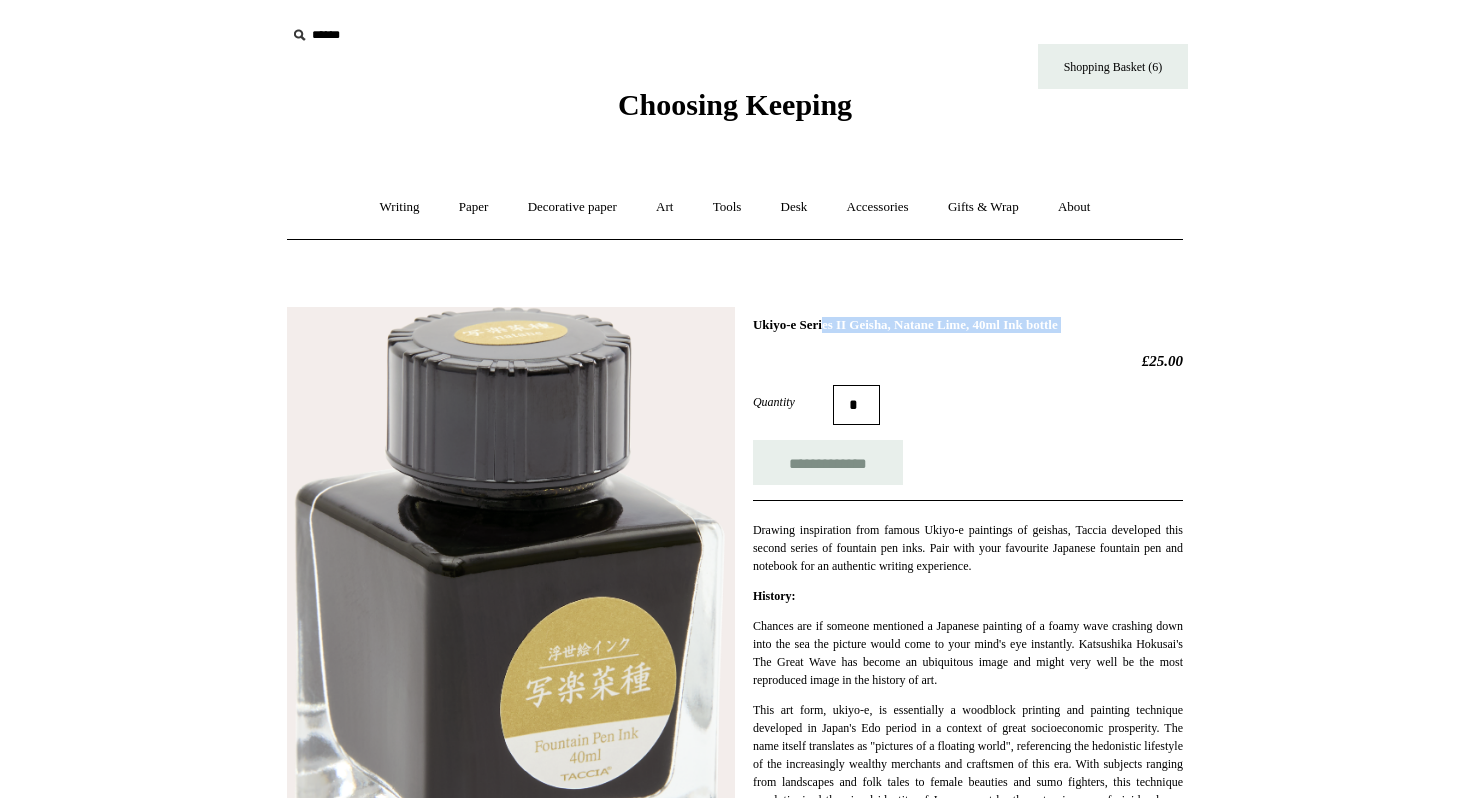 click on "Ukiyo-e Series II Geisha, Natane Lime, 40ml Ink bottle" at bounding box center (968, 325) 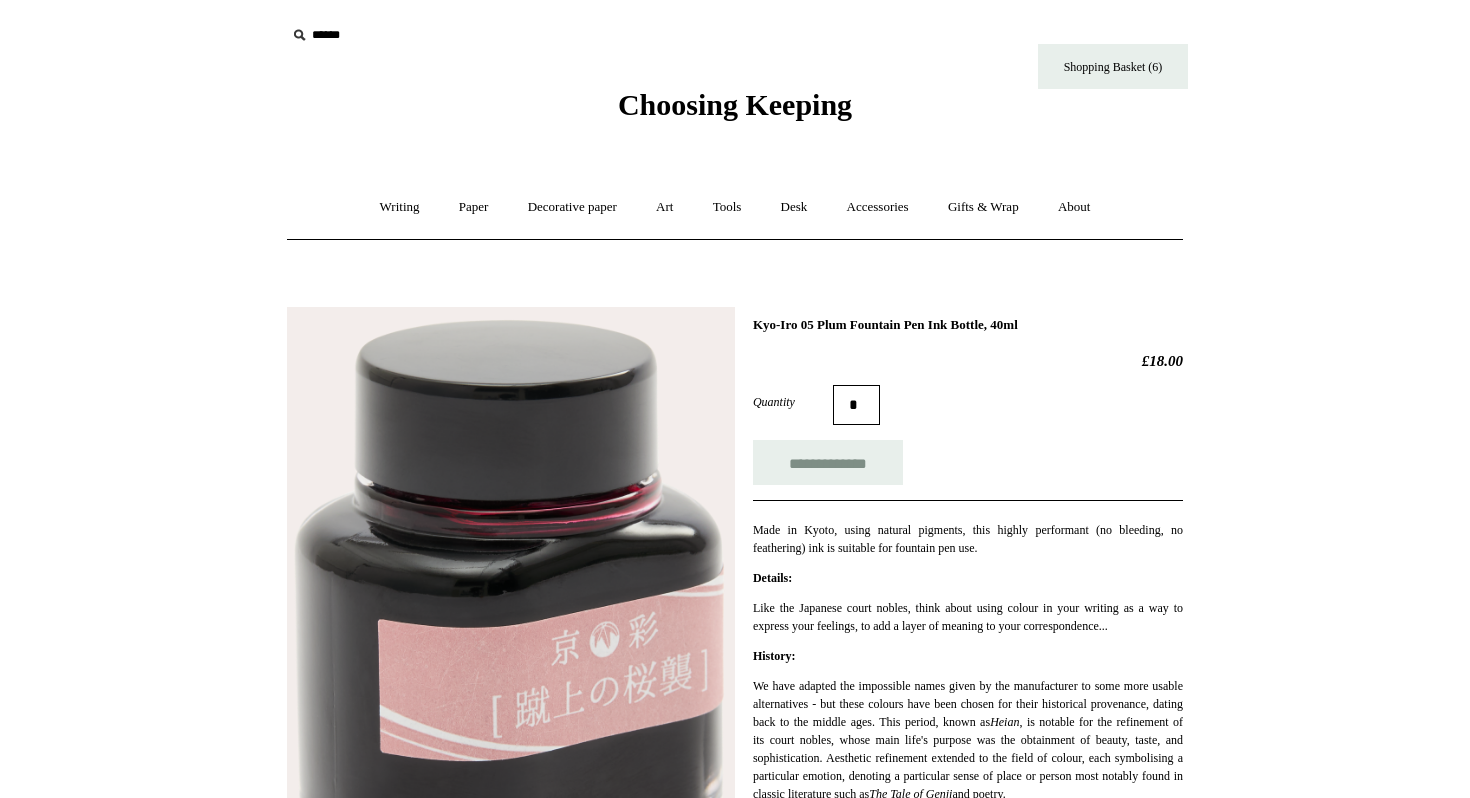 scroll, scrollTop: 0, scrollLeft: 0, axis: both 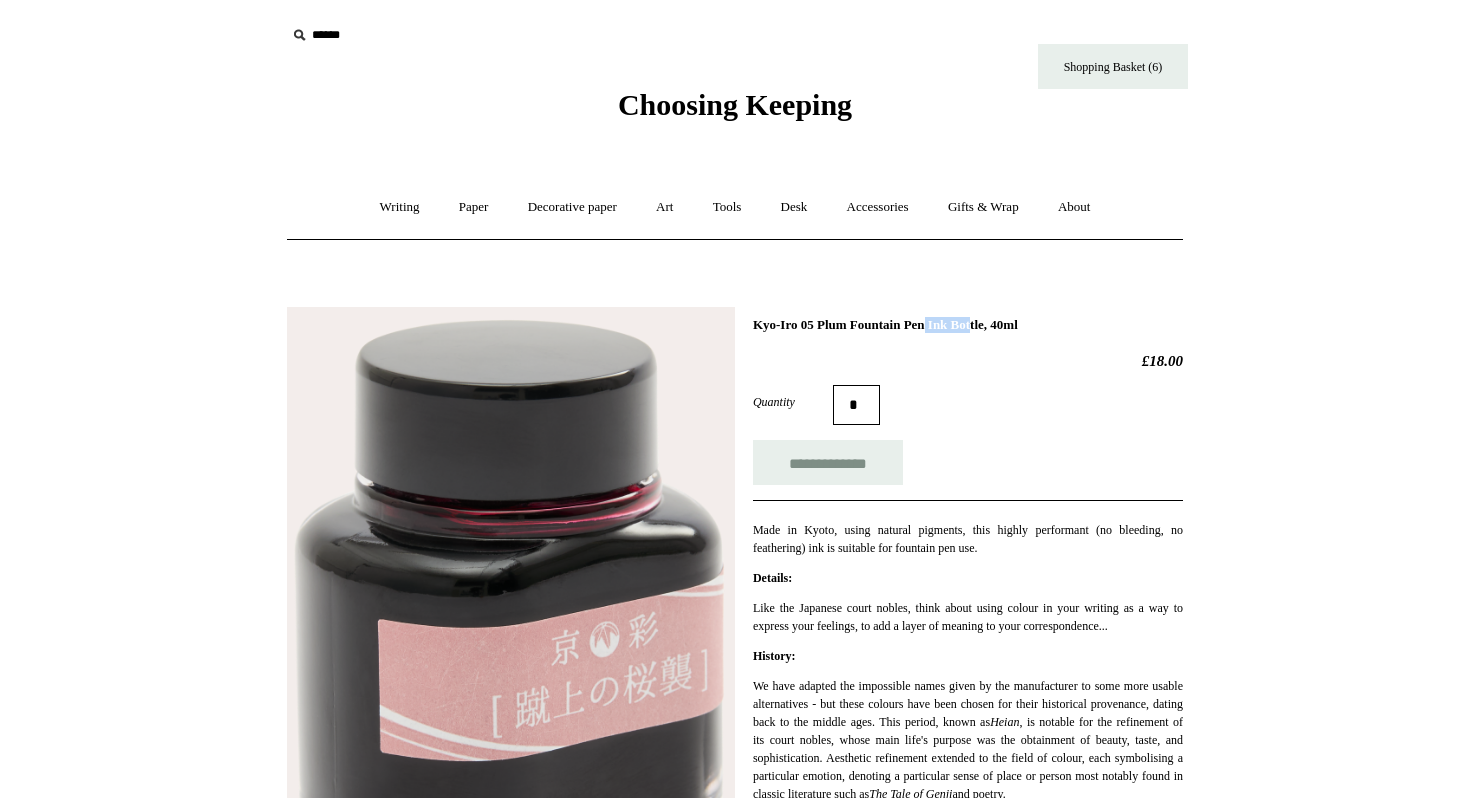 click on "Kyo-Iro 05 Plum Fountain Pen Ink Bottle, 40ml" at bounding box center [968, 325] 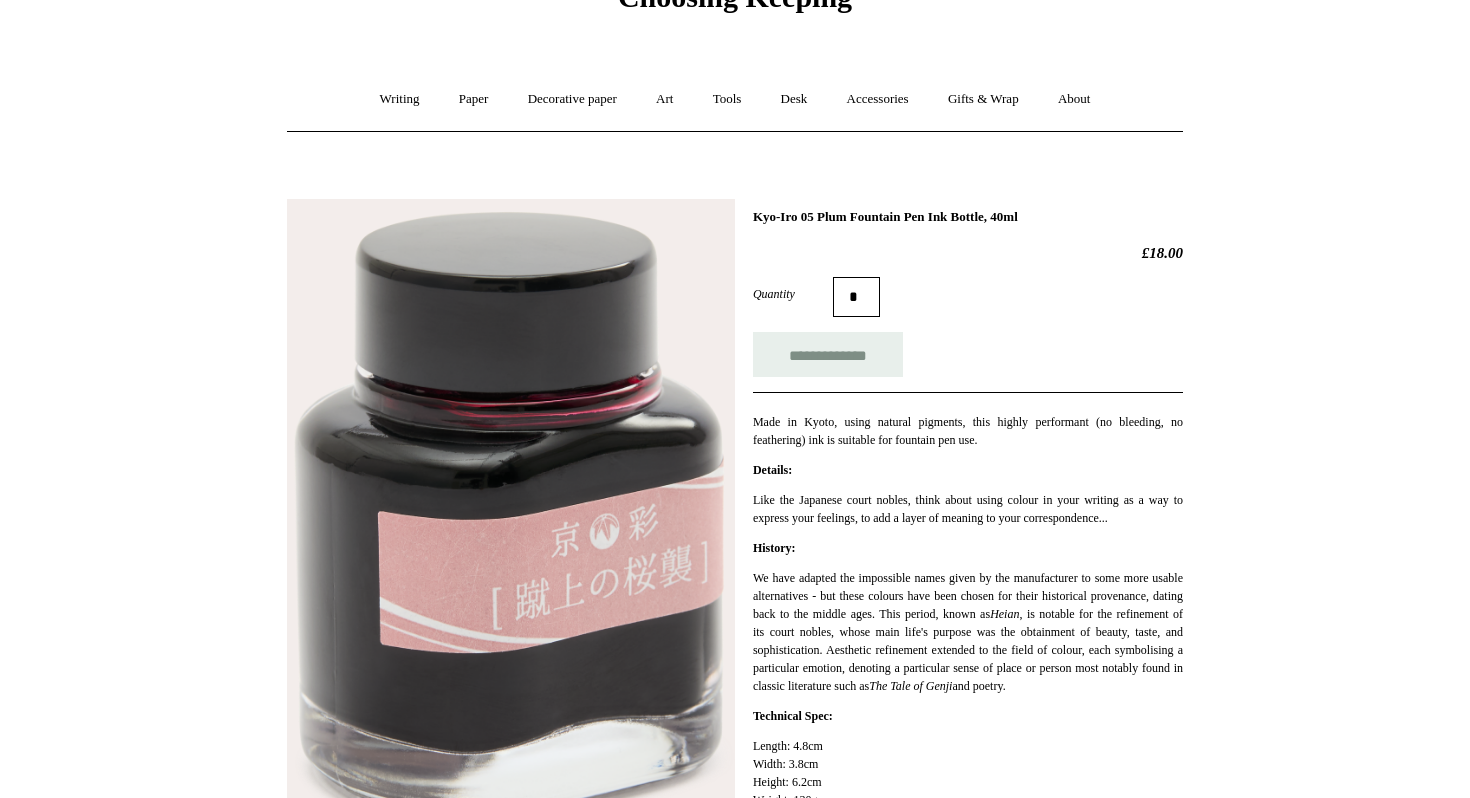 scroll, scrollTop: 102, scrollLeft: 0, axis: vertical 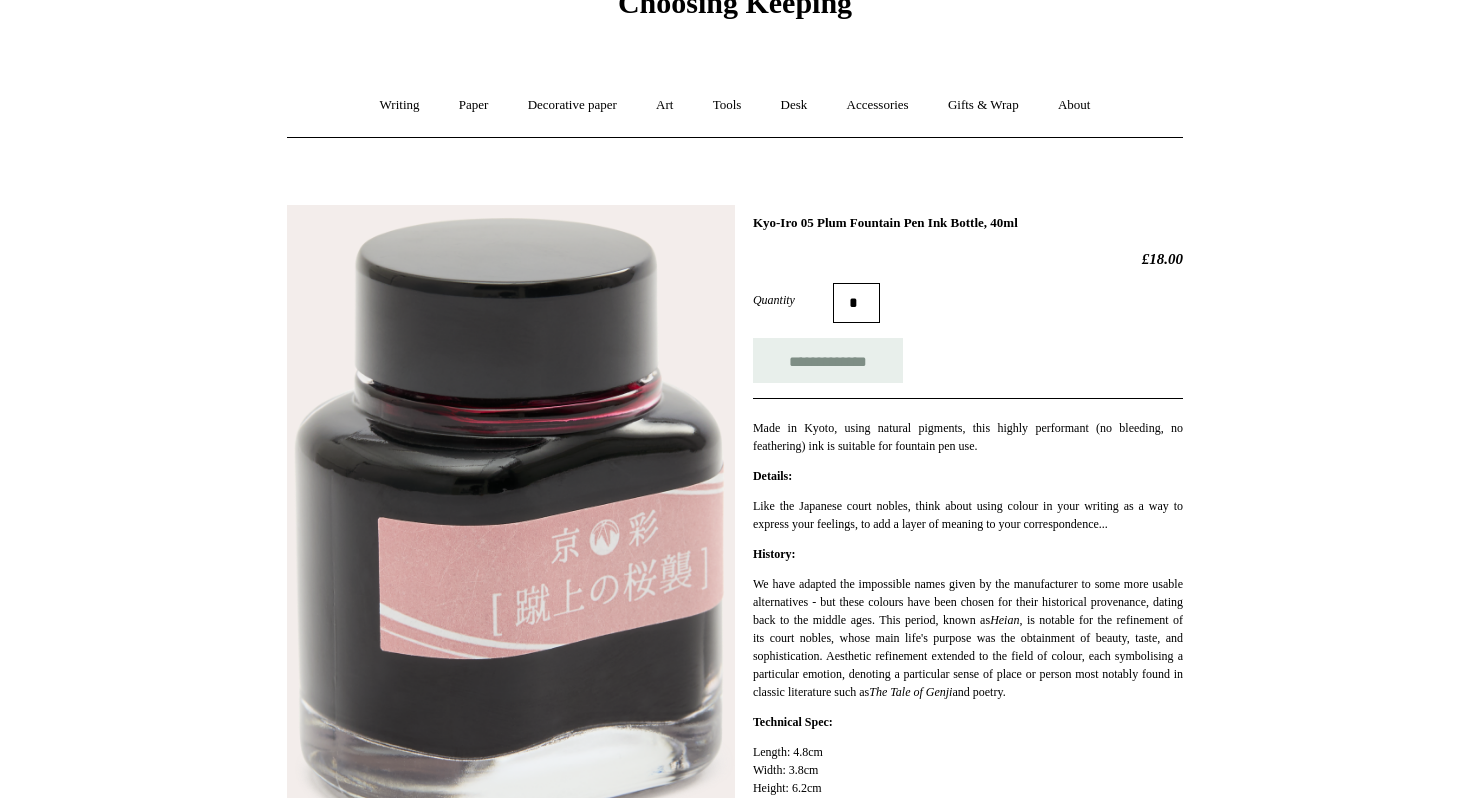 click on "Kyo-Iro 05 Plum Fountain Pen Ink Bottle, 40ml" at bounding box center [968, 223] 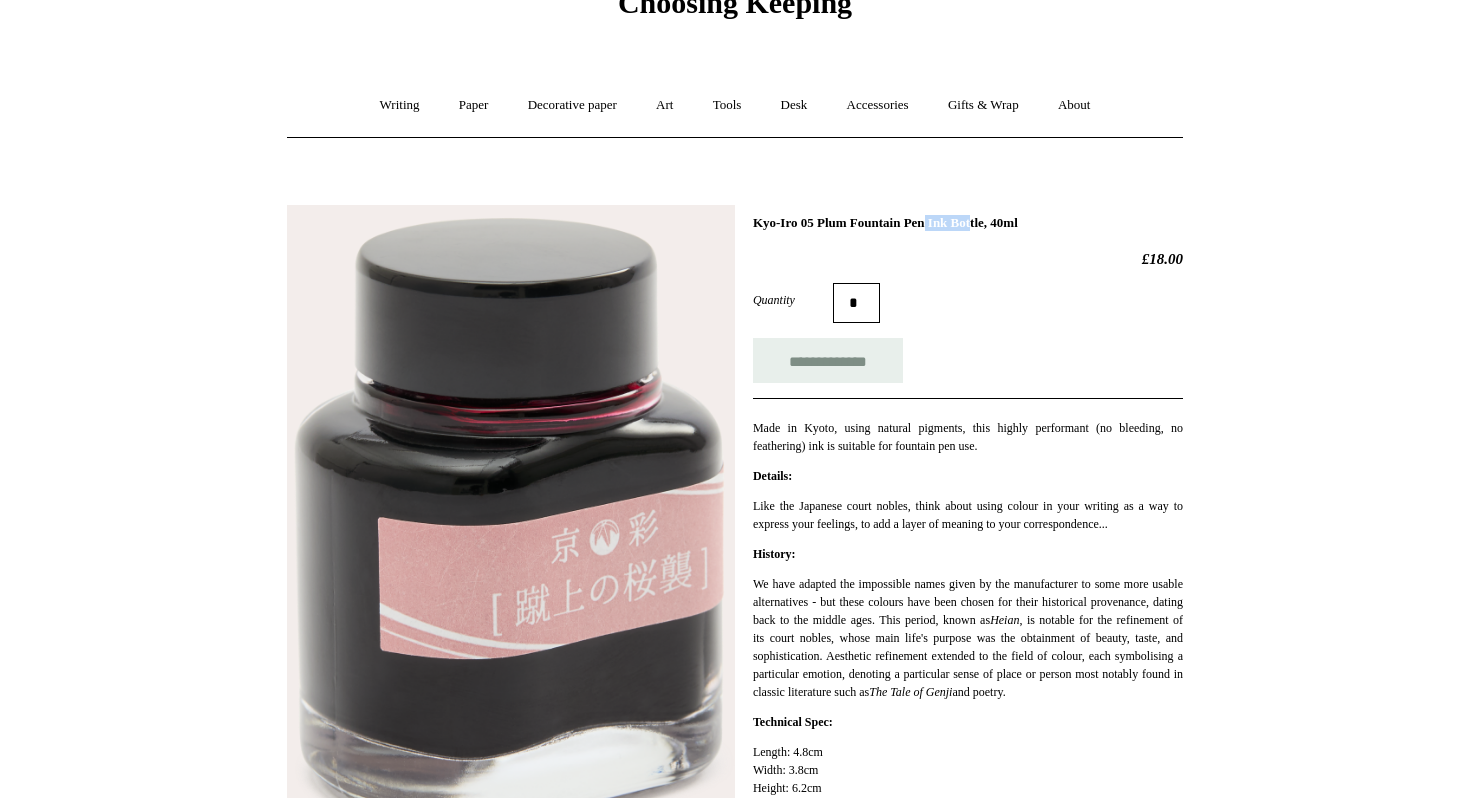 click on "Kyo-Iro 05 Plum Fountain Pen Ink Bottle, 40ml" at bounding box center [968, 223] 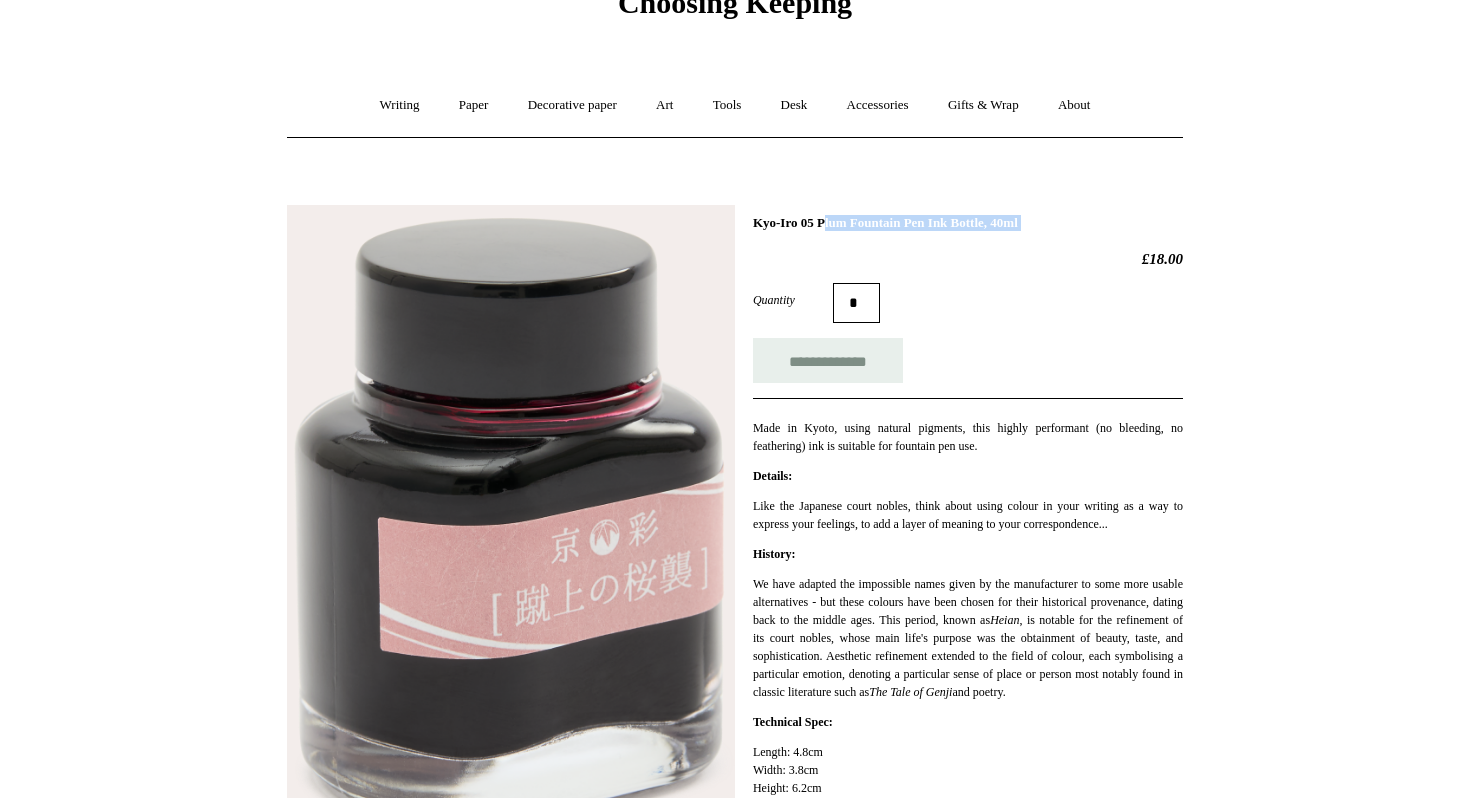click on "Kyo-Iro 05 Plum Fountain Pen Ink Bottle, 40ml" at bounding box center (968, 223) 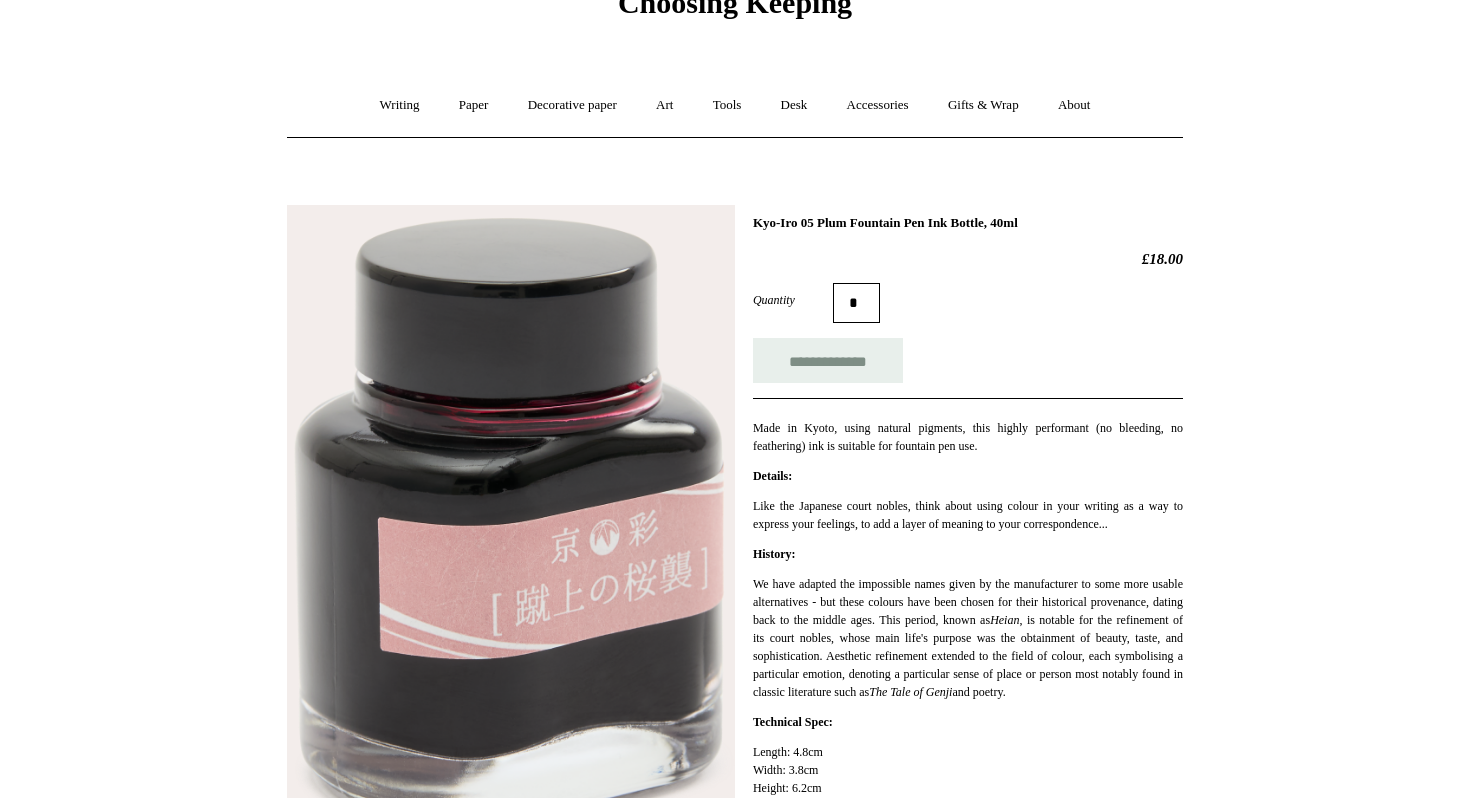 click on "Kyo-Iro 05 Plum Fountain Pen Ink Bottle, 40ml" at bounding box center [968, 223] 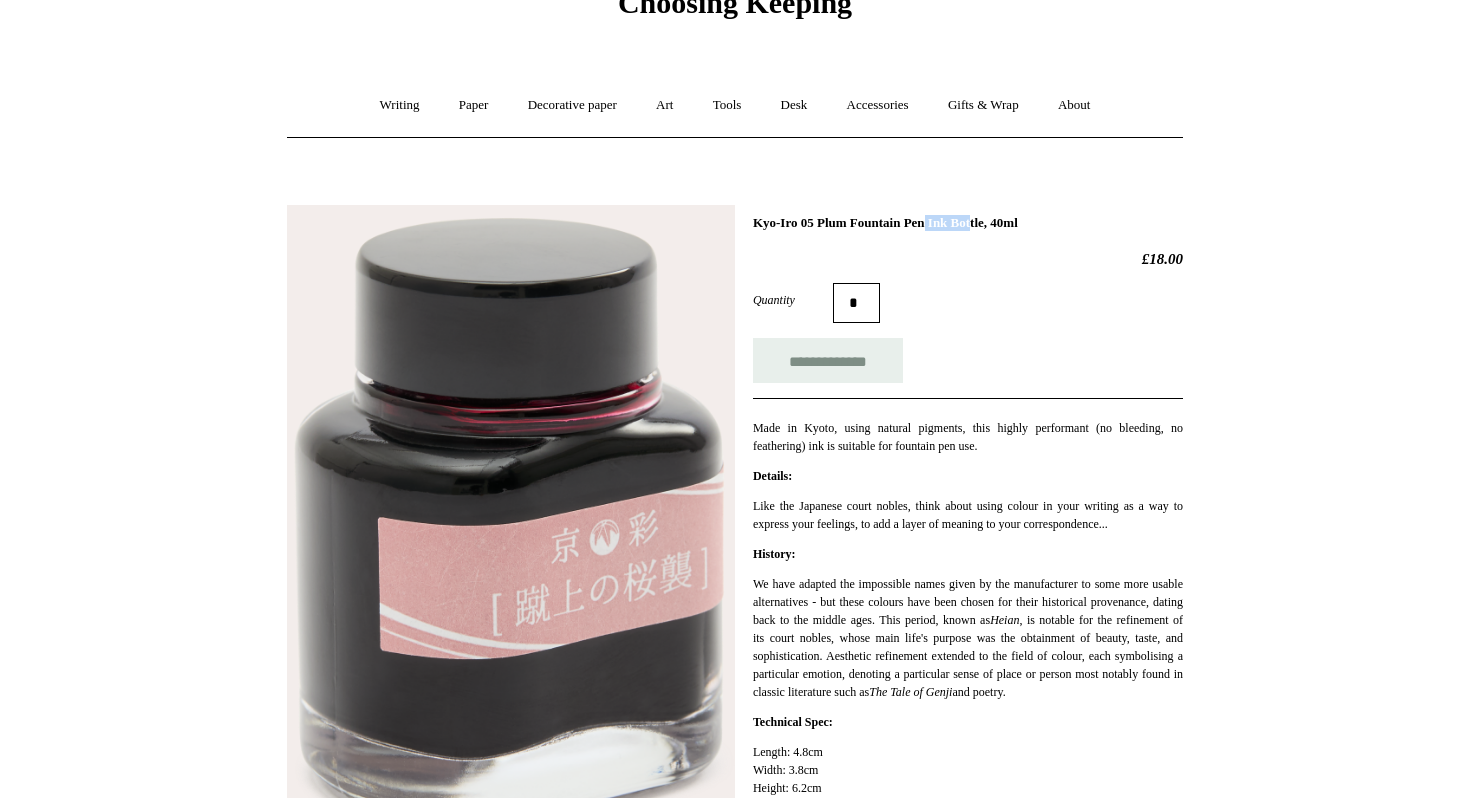 click on "Kyo-Iro 05 Plum Fountain Pen Ink Bottle, 40ml" at bounding box center [968, 223] 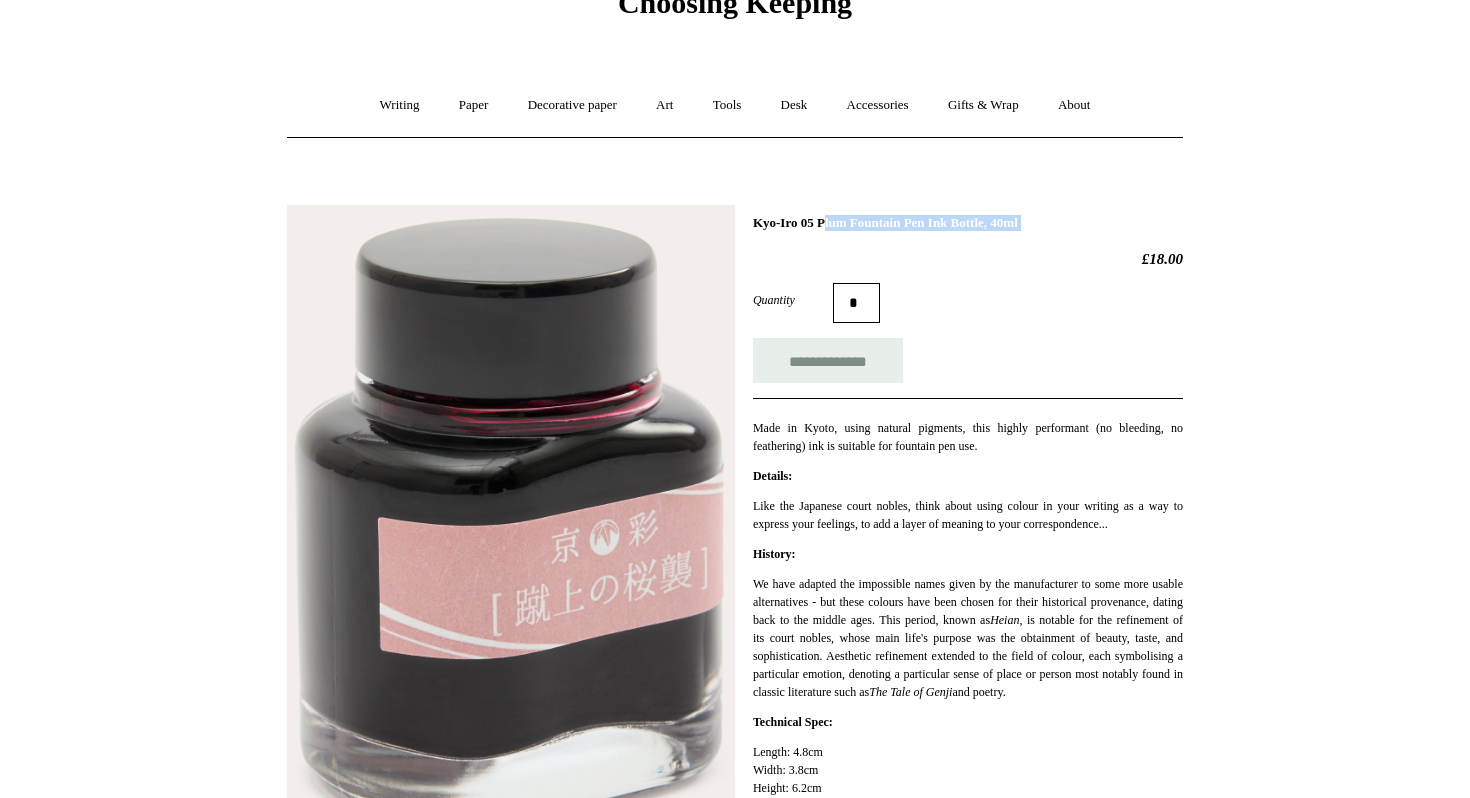 click on "Kyo-Iro 05 Plum Fountain Pen Ink Bottle, 40ml" at bounding box center [968, 223] 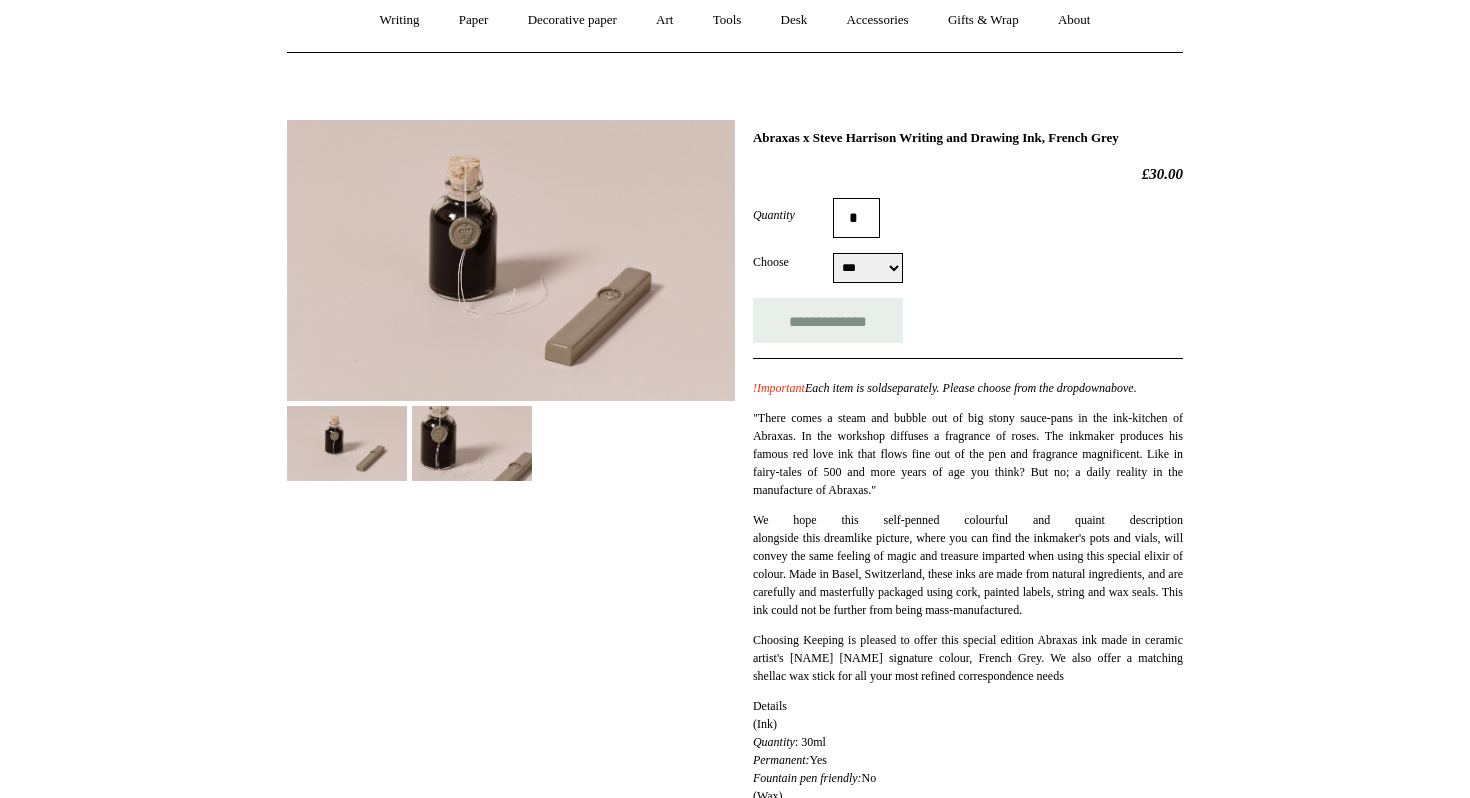 scroll, scrollTop: 186, scrollLeft: 0, axis: vertical 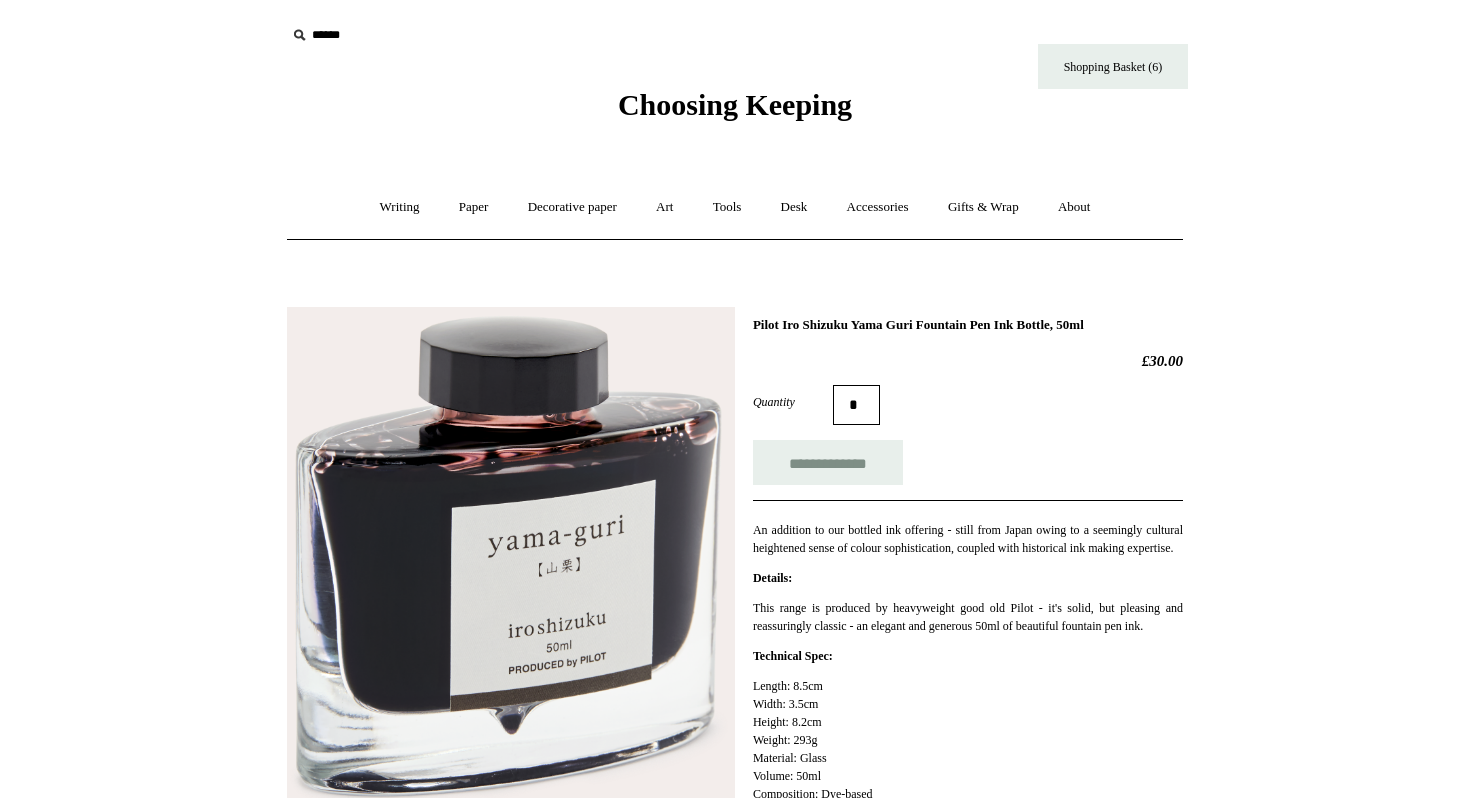 click on "Pilot Iro Shizuku Yama Guri Fountain Pen Ink Bottle, 50ml" at bounding box center [968, 325] 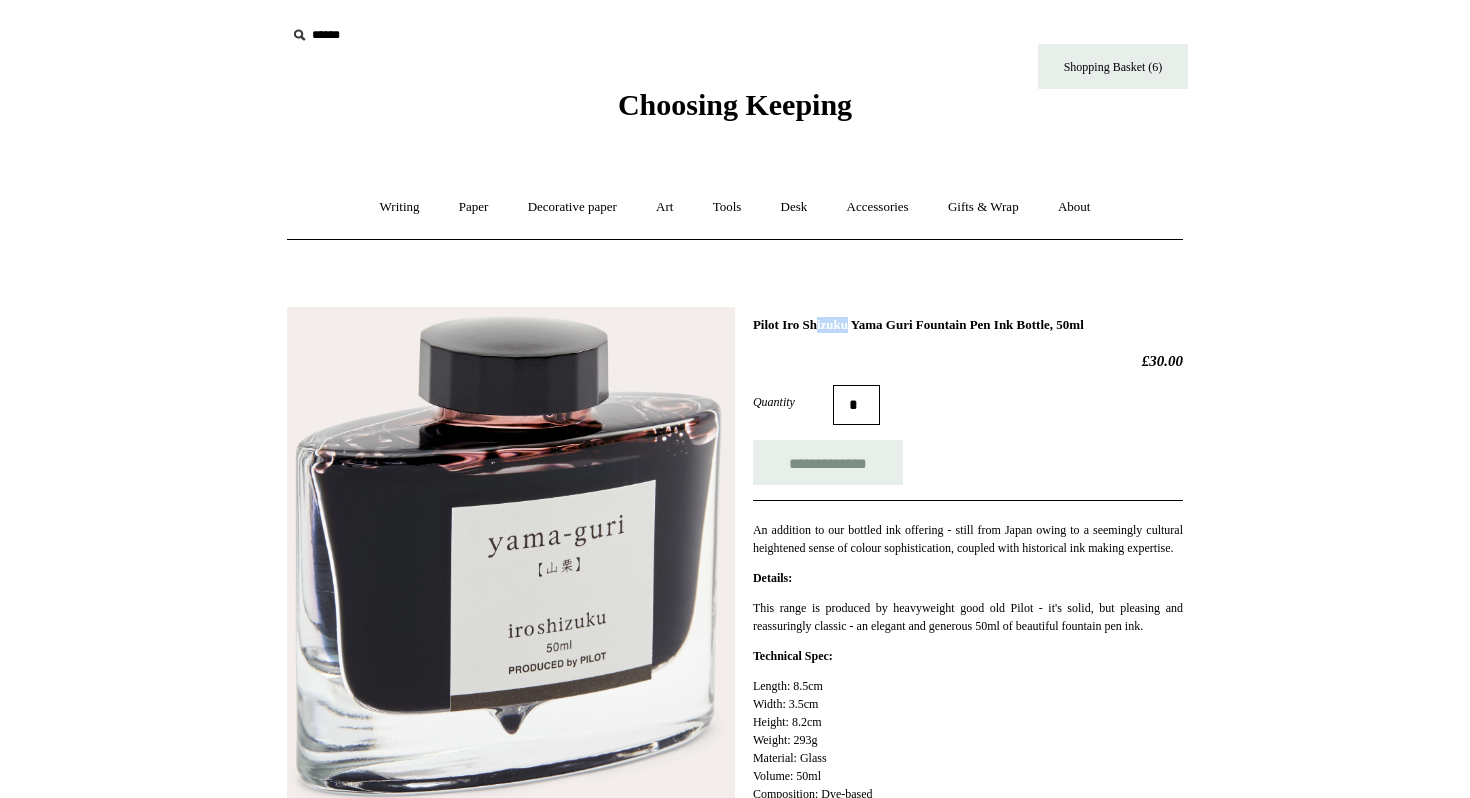 click on "Pilot Iro Shizuku Yama Guri Fountain Pen Ink Bottle, 50ml" at bounding box center [968, 325] 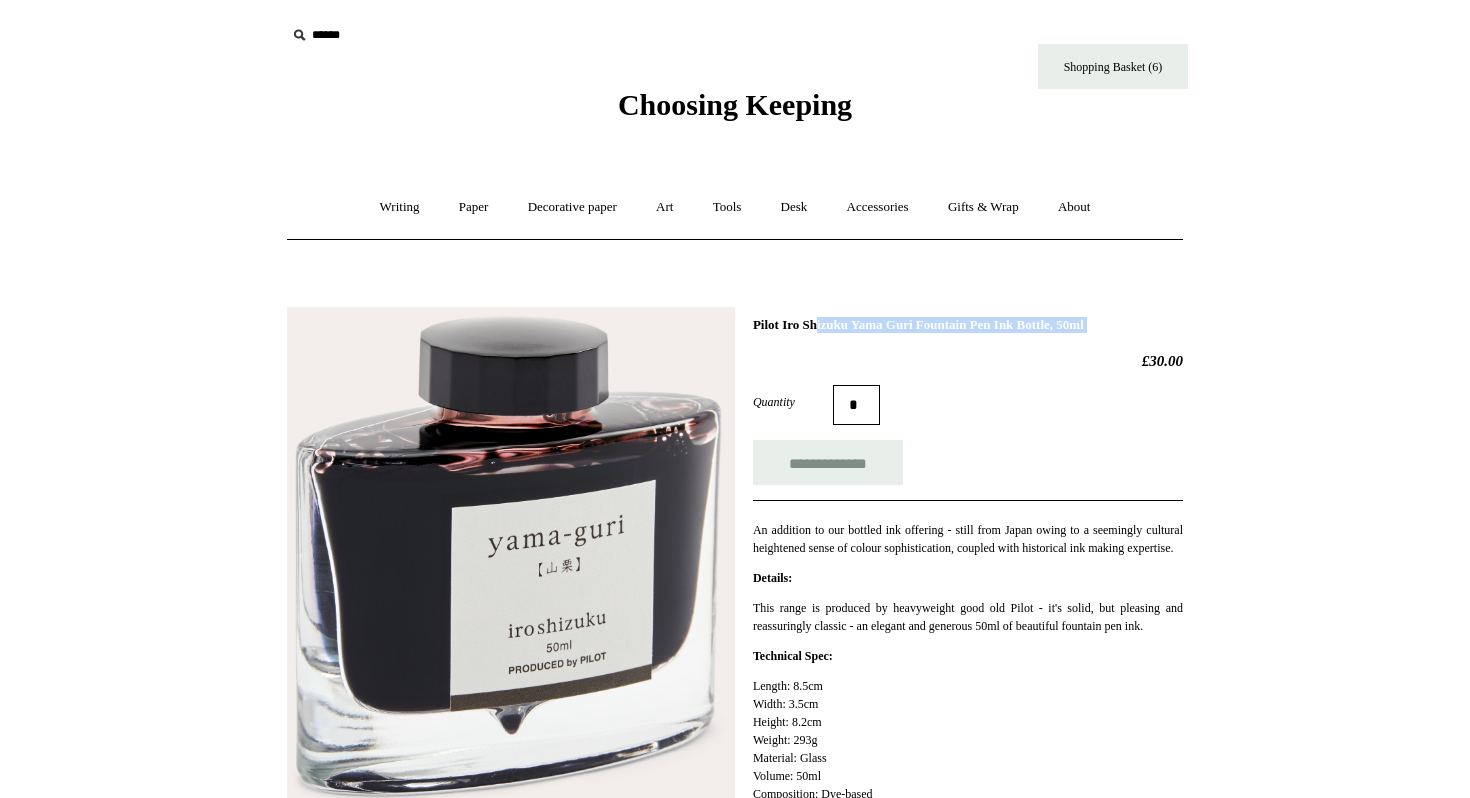 click on "Pilot Iro Shizuku Yama Guri Fountain Pen Ink Bottle, 50ml" at bounding box center [968, 325] 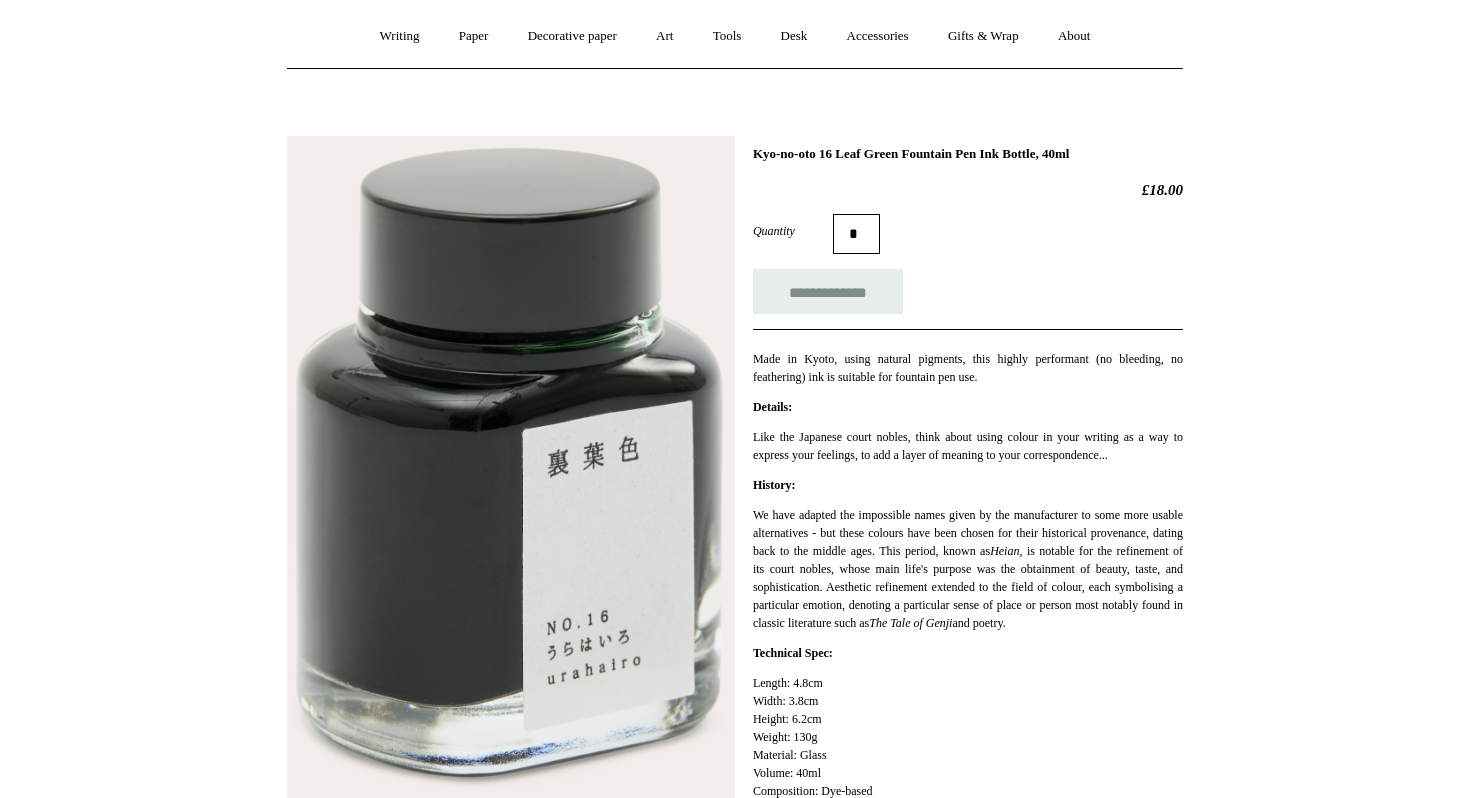 scroll, scrollTop: 174, scrollLeft: 0, axis: vertical 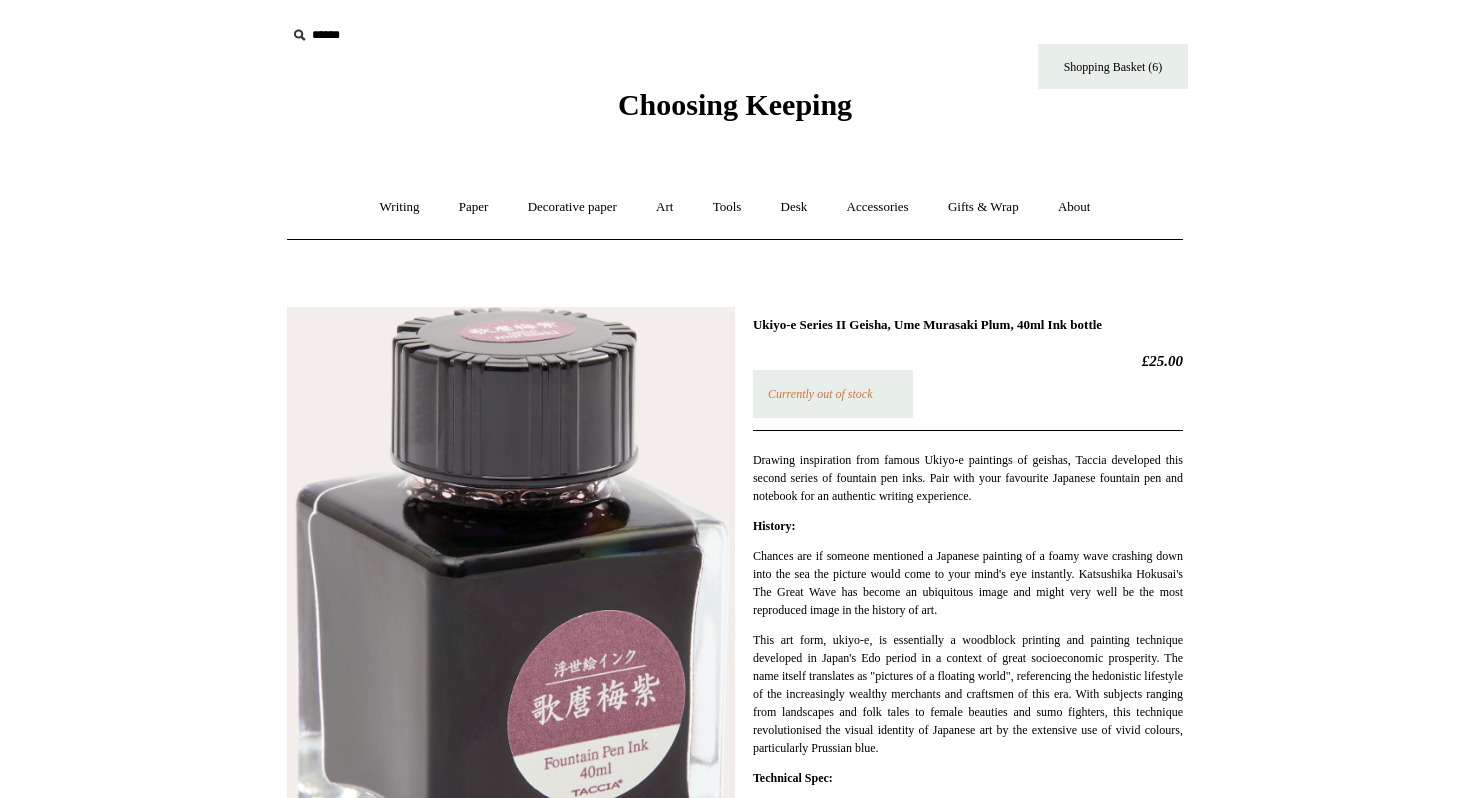click on "Ukiyo-e Series II Geisha, Ume Murasaki Plum, 40ml Ink bottle" at bounding box center [968, 325] 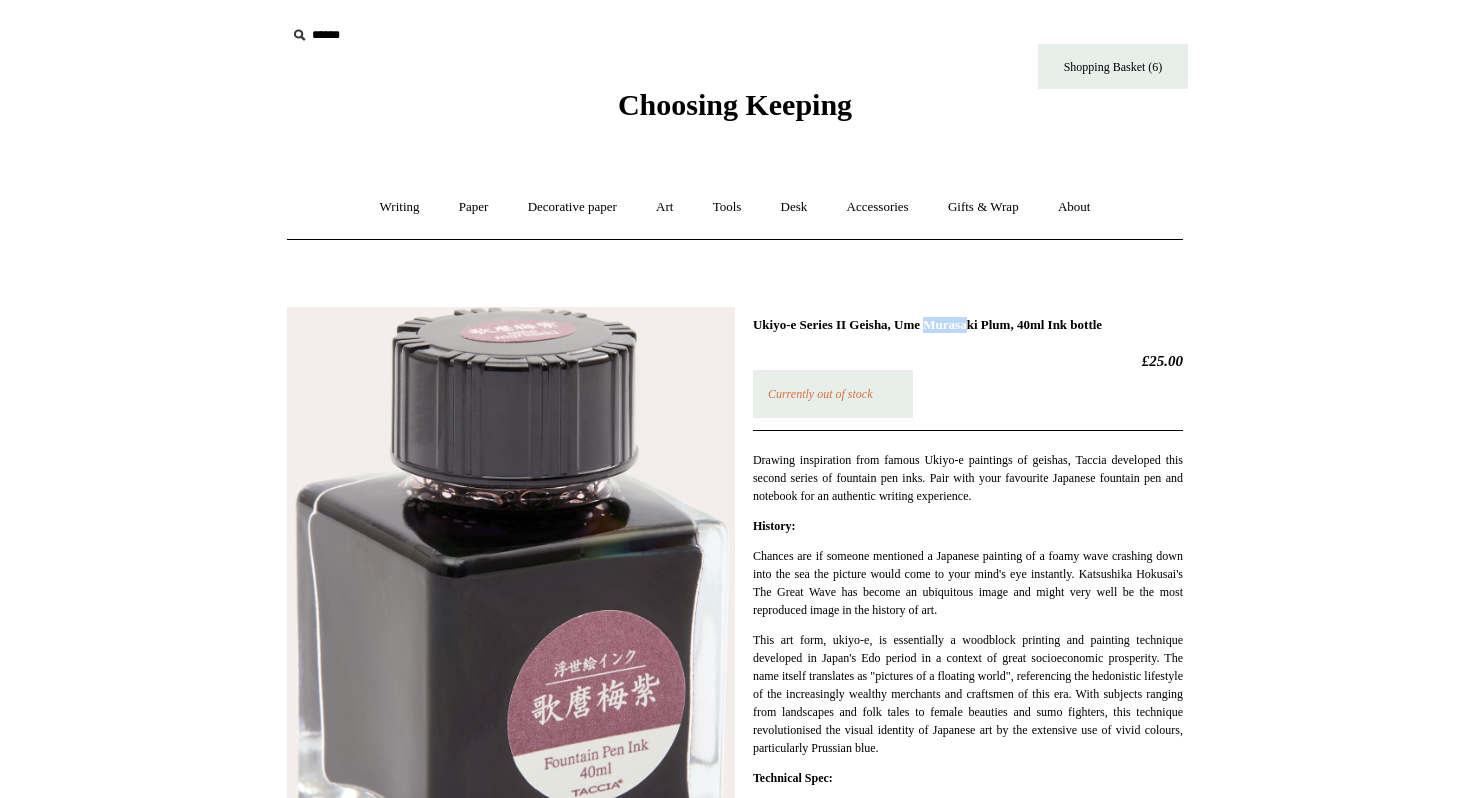 click on "Ukiyo-e Series II Geisha, Ume Murasaki Plum, 40ml Ink bottle" at bounding box center (968, 325) 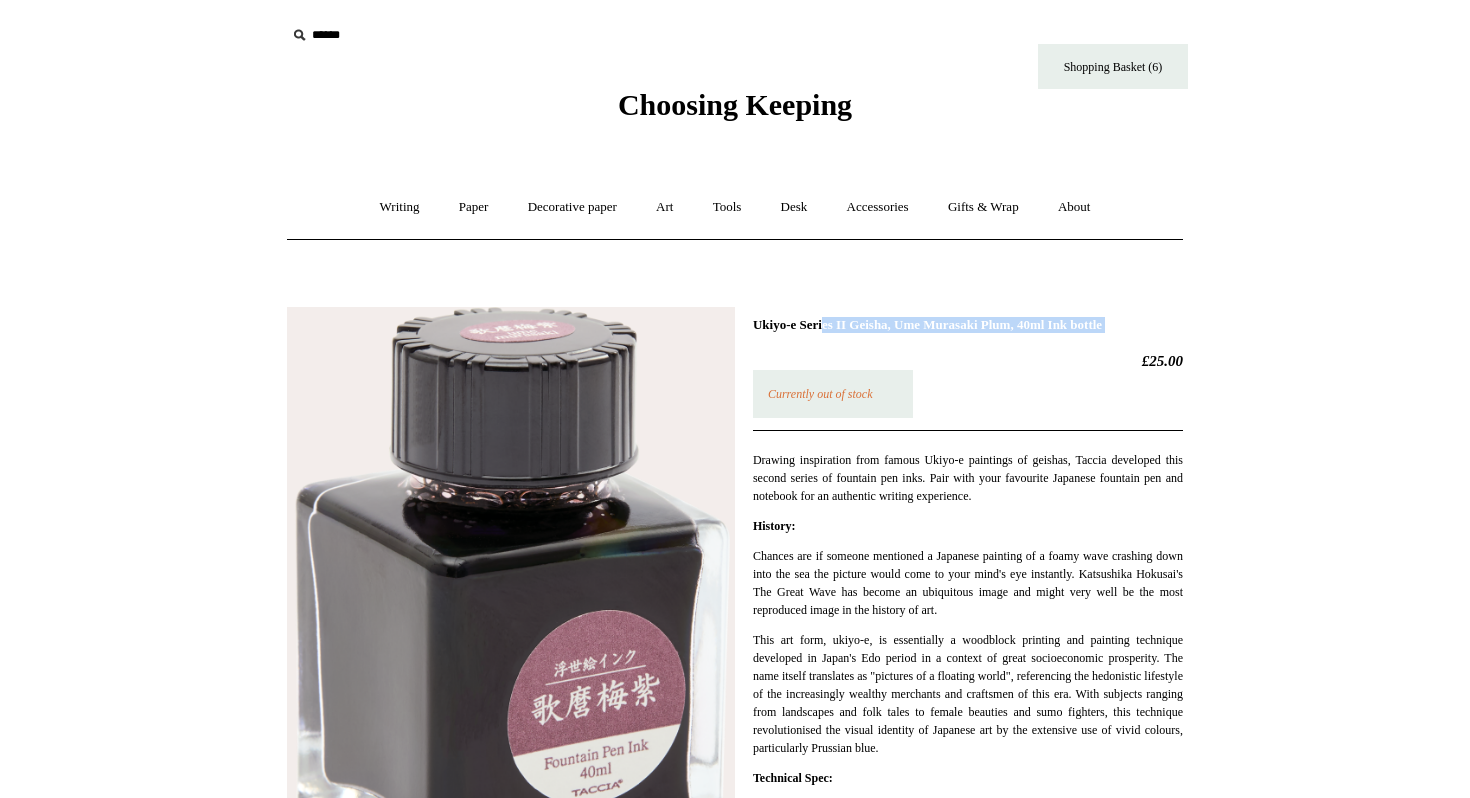 click on "Ukiyo-e Series II Geisha, Ume Murasaki Plum, 40ml Ink bottle" at bounding box center [968, 325] 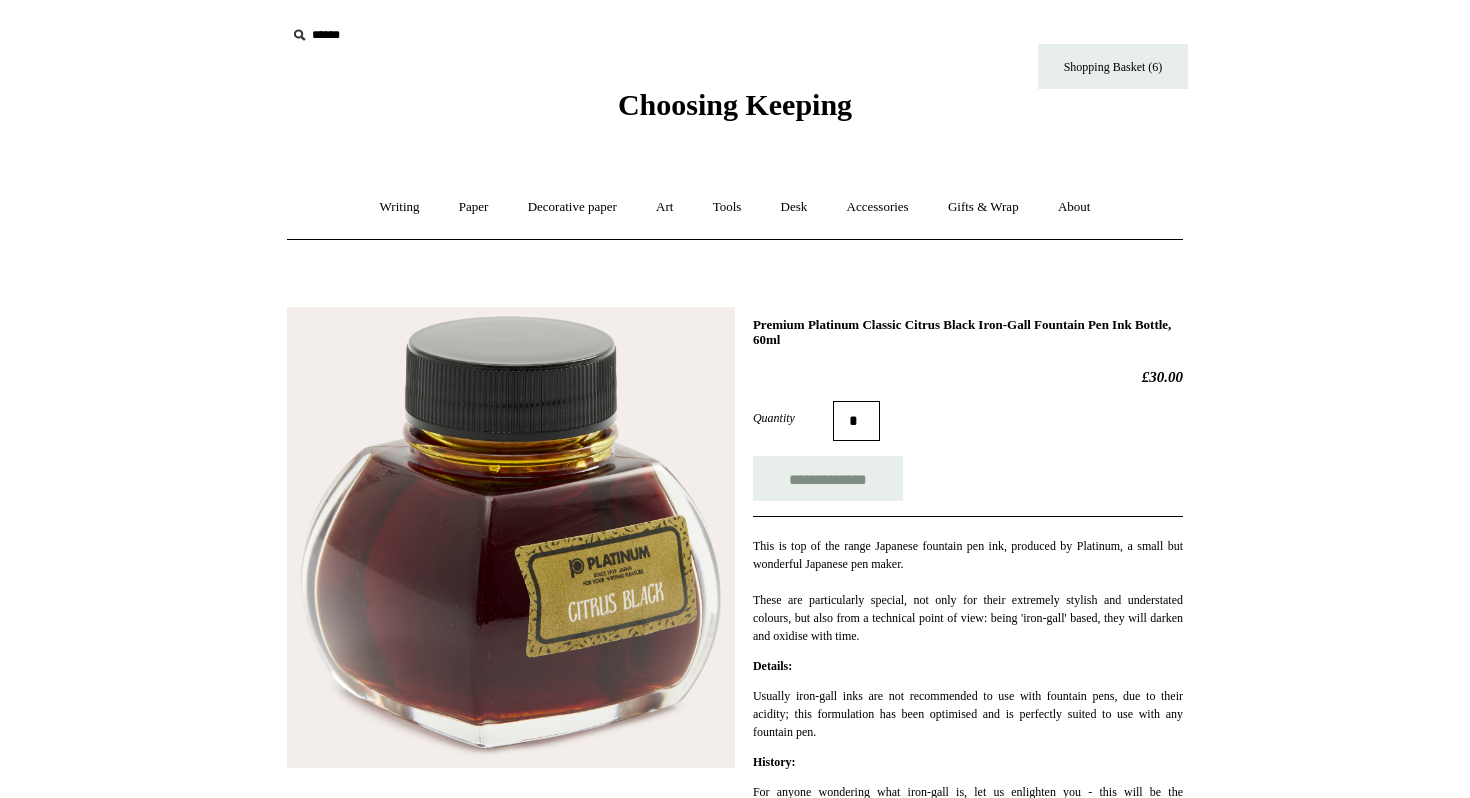 scroll, scrollTop: 0, scrollLeft: 0, axis: both 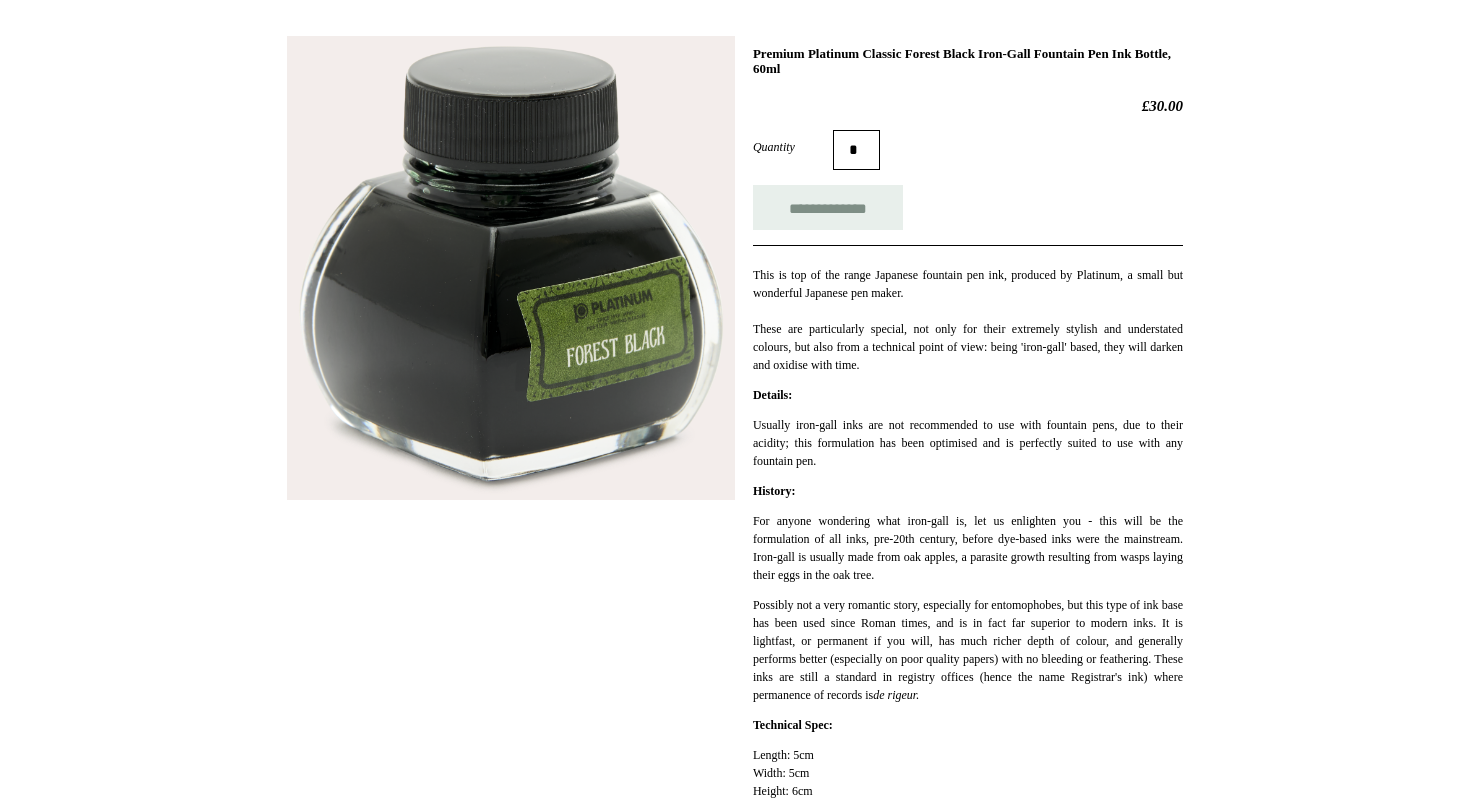 click on "Premium Platinum Classic Forest Black Iron-Gall Fountain Pen Ink Bottle, 60ml" at bounding box center (968, 61) 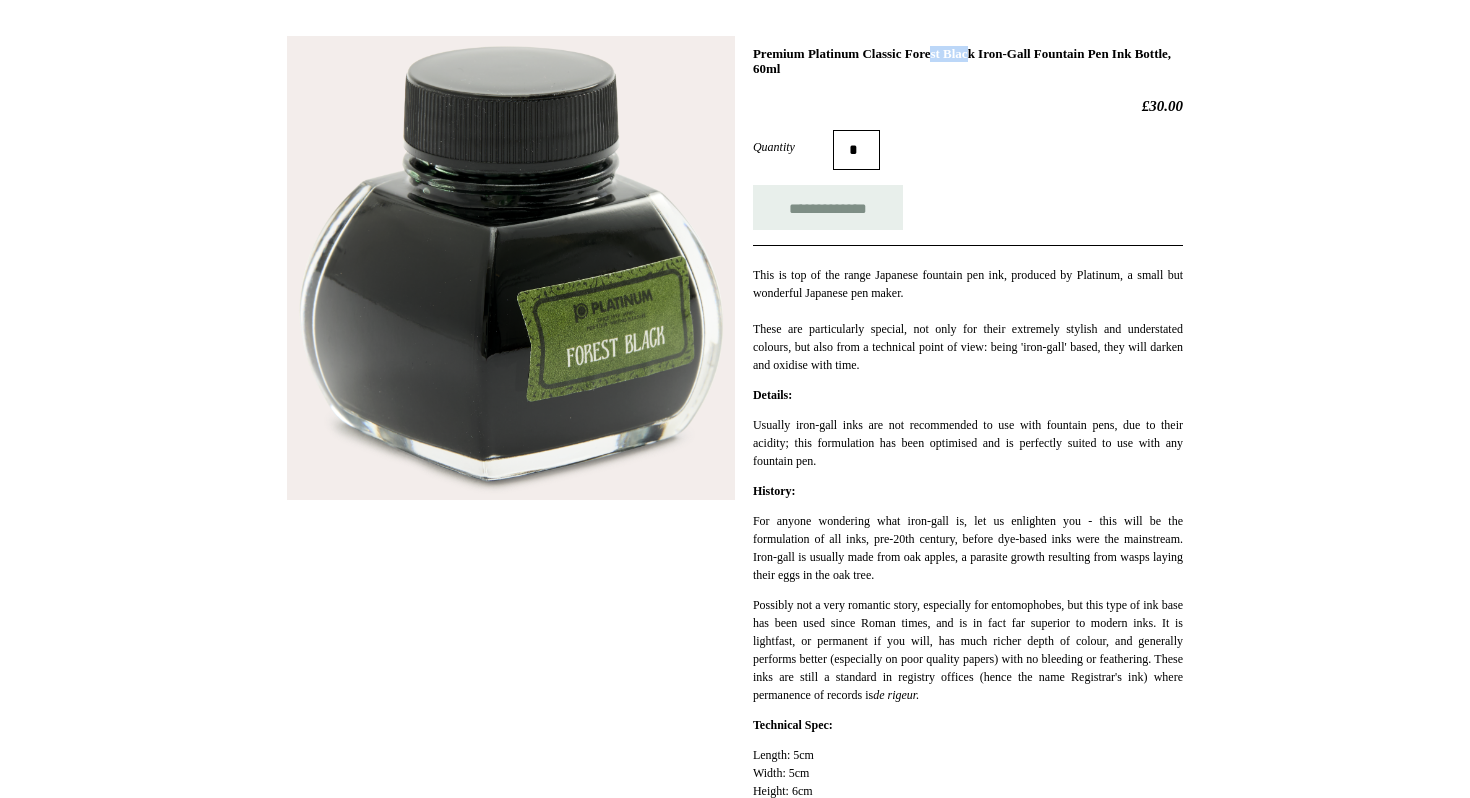 click on "Premium Platinum Classic Forest Black Iron-Gall Fountain Pen Ink Bottle, 60ml" at bounding box center (968, 61) 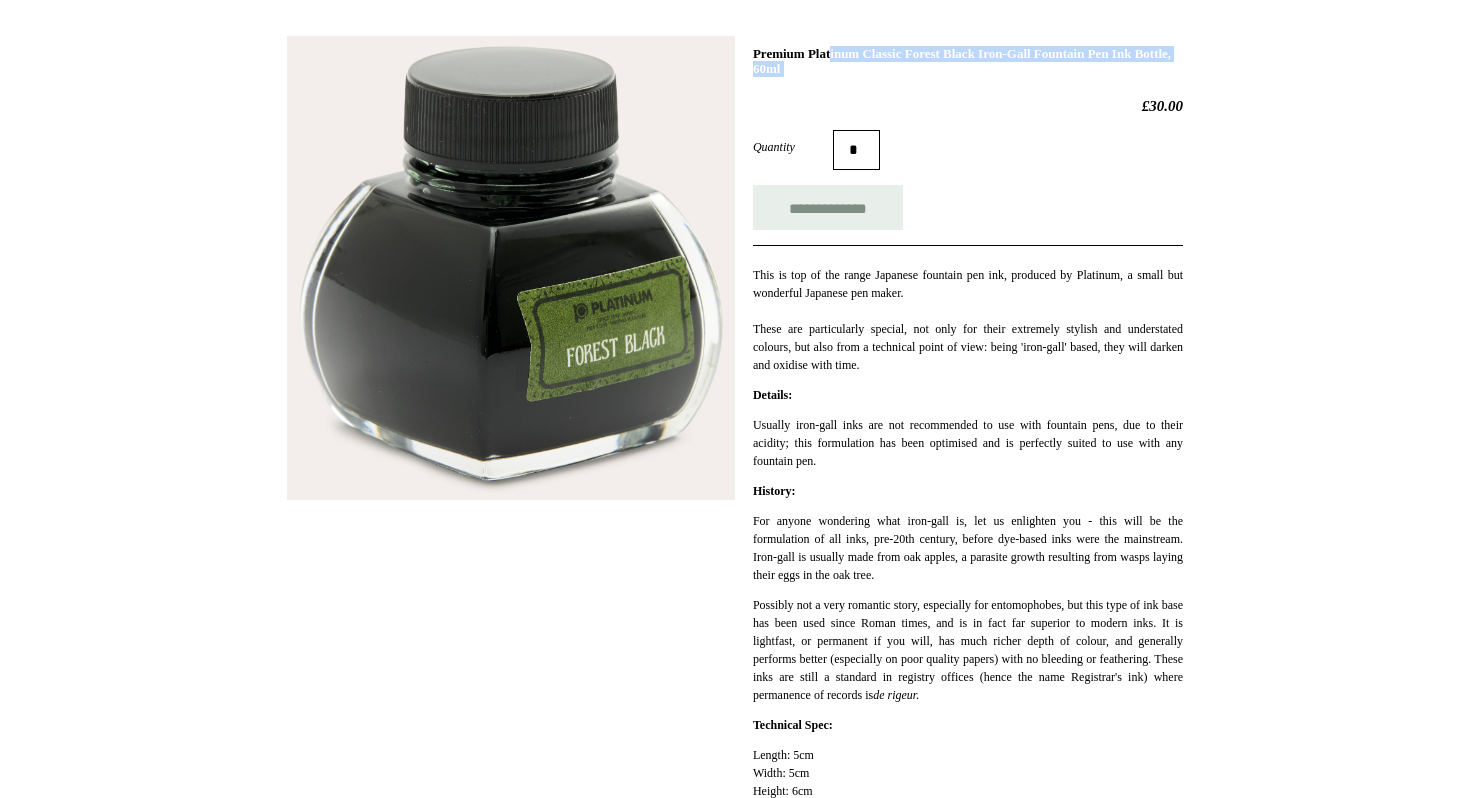 click on "Premium Platinum Classic Forest Black Iron-Gall Fountain Pen Ink Bottle, 60ml" at bounding box center (968, 61) 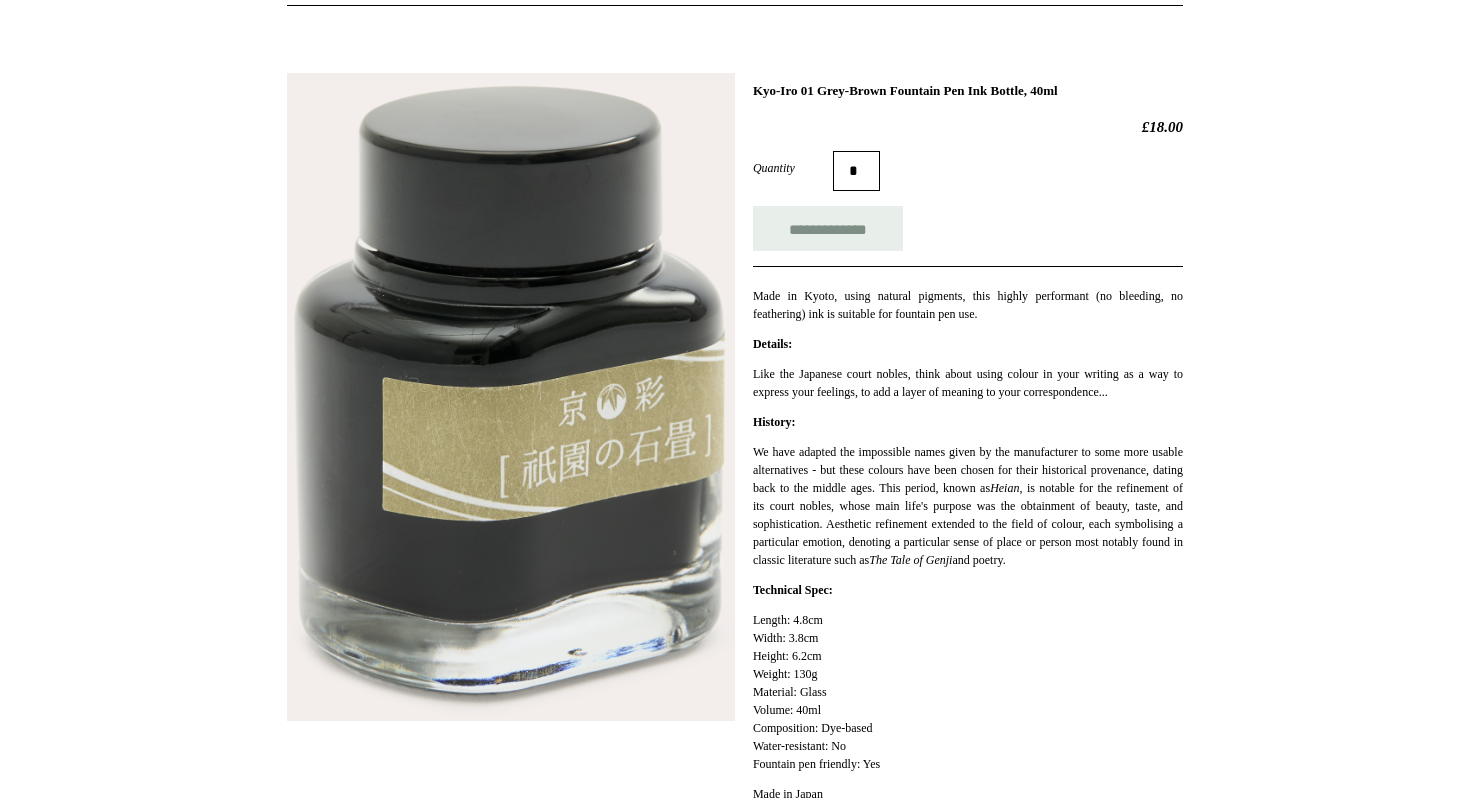 scroll, scrollTop: 174, scrollLeft: 0, axis: vertical 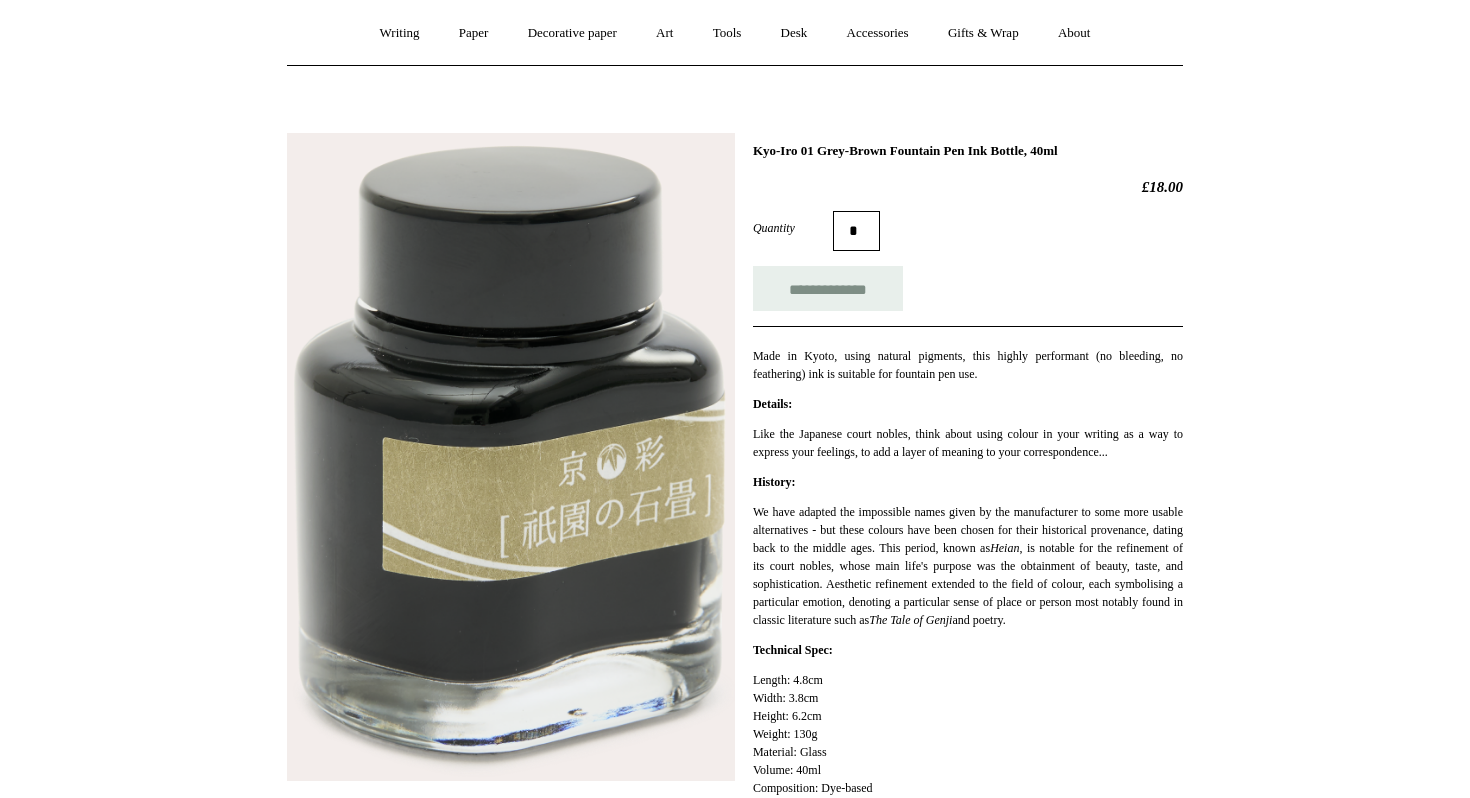 click on "Menu
Choosing Keeping
*
Shipping Information
Shopping Basket (6)
*
⤺
+" at bounding box center [735, 674] 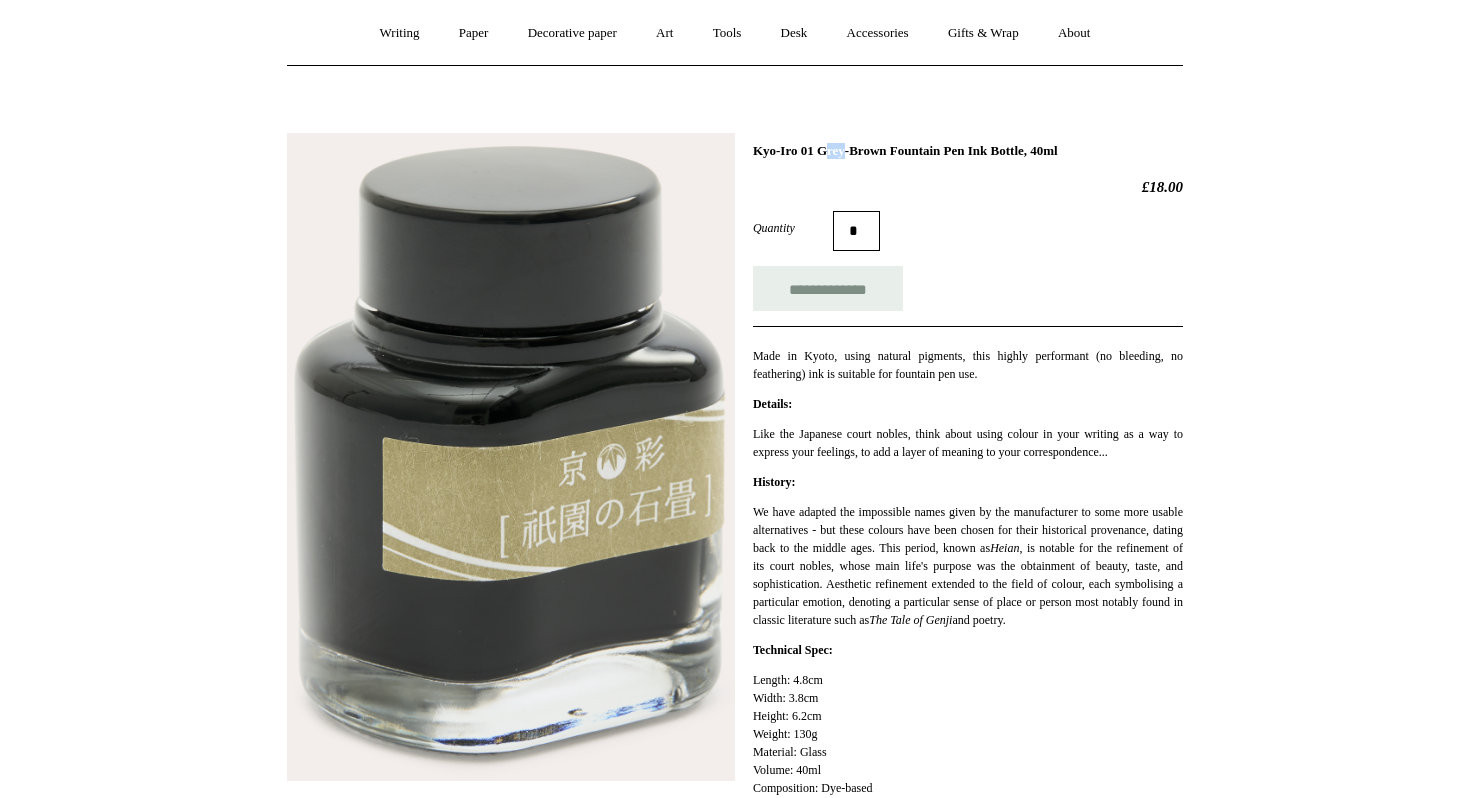 click on "Menu
Choosing Keeping
*
Shipping Information
Shopping Basket (6)
*
⤺
+" at bounding box center (735, 674) 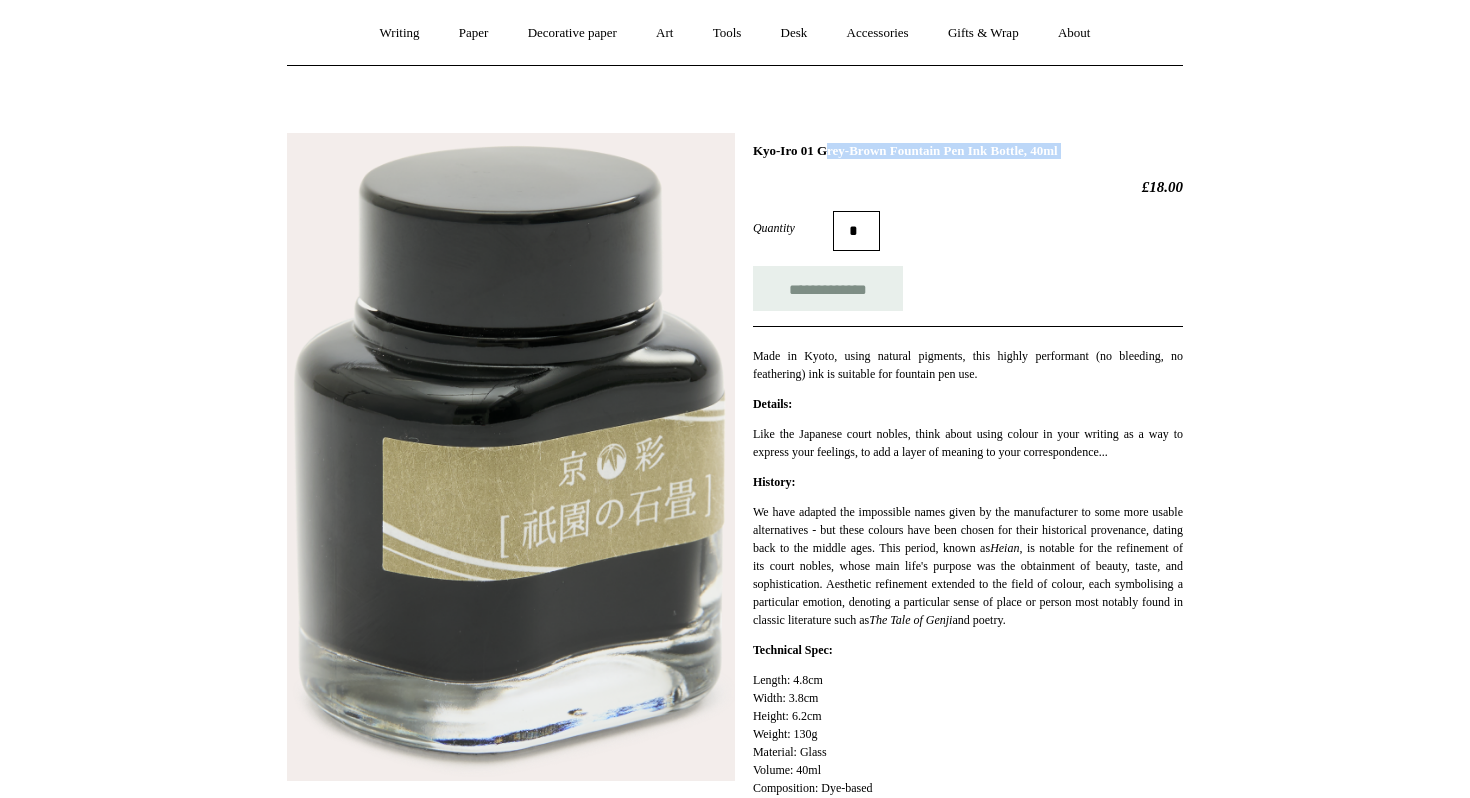 click on "**********" at bounding box center [735, 502] 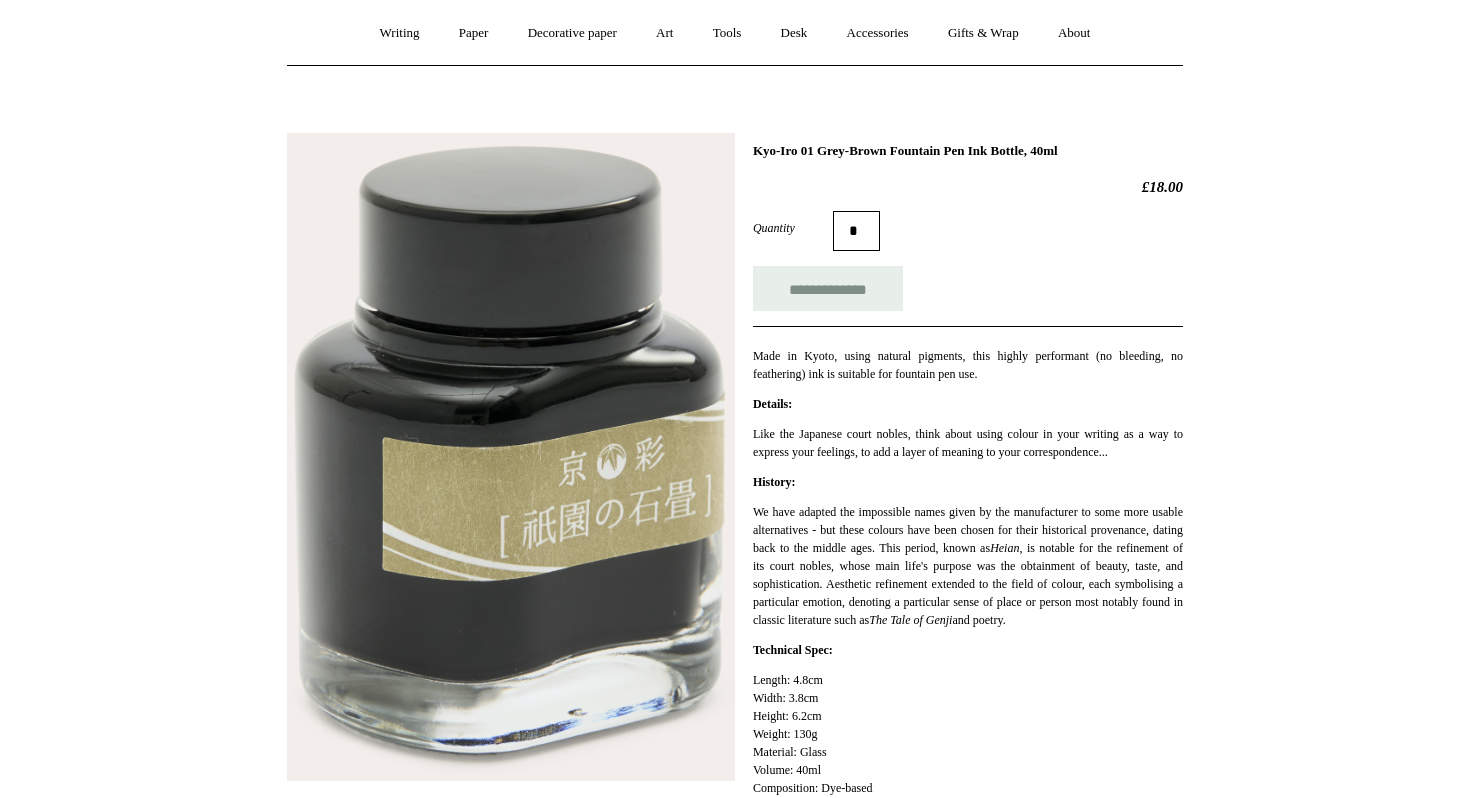 click on "**********" at bounding box center [735, 502] 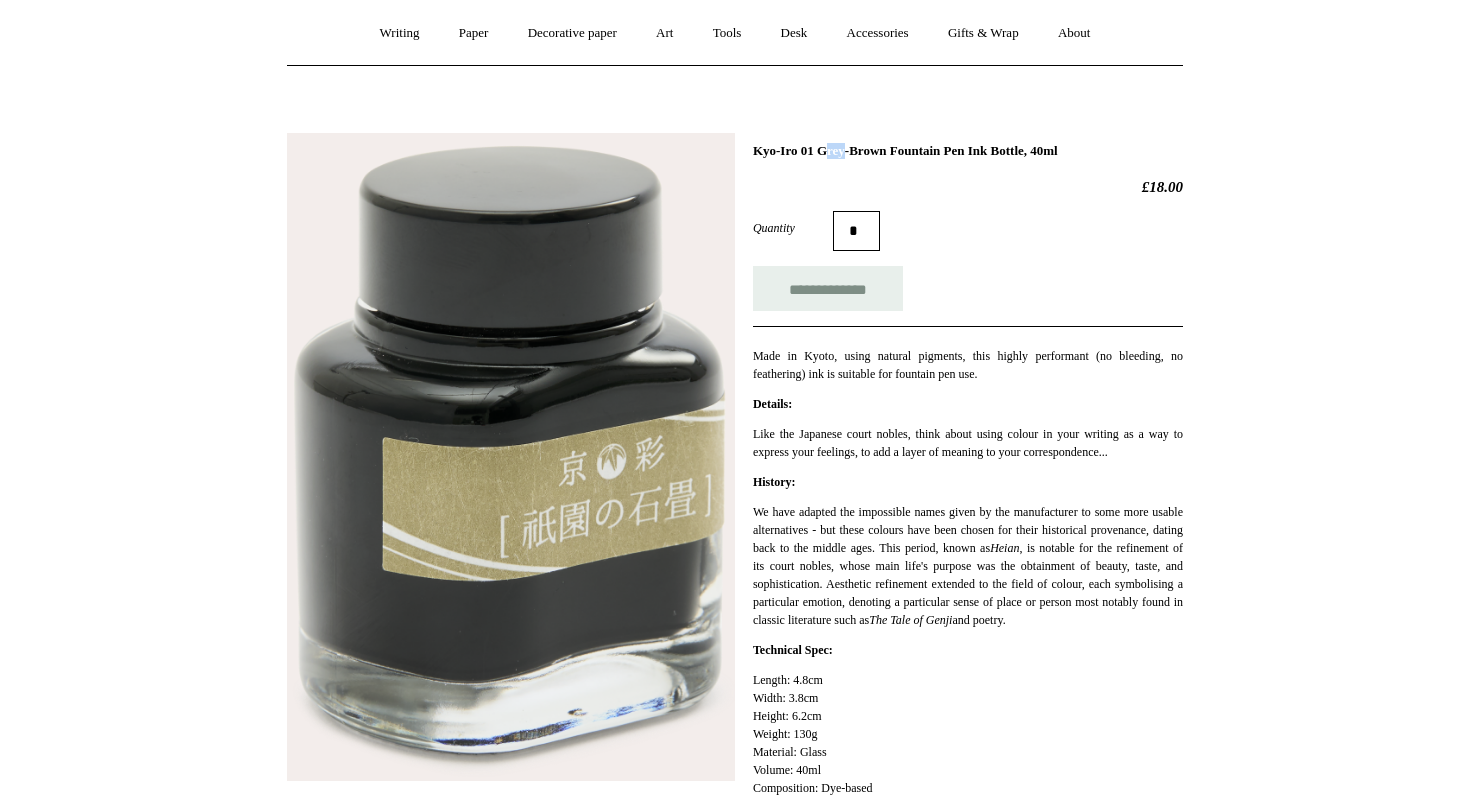 click on "**********" at bounding box center [735, 502] 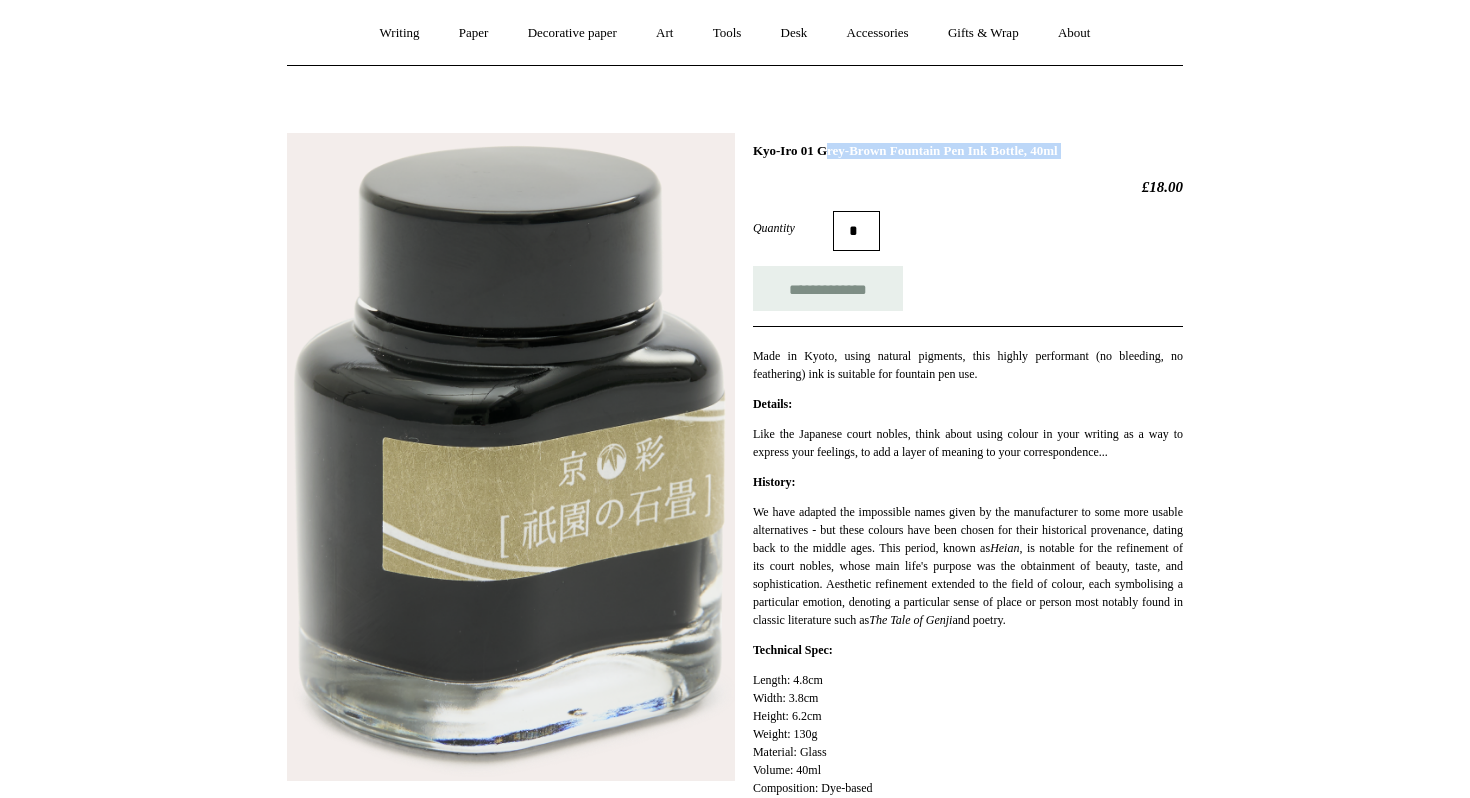 click on "**********" at bounding box center (735, 502) 